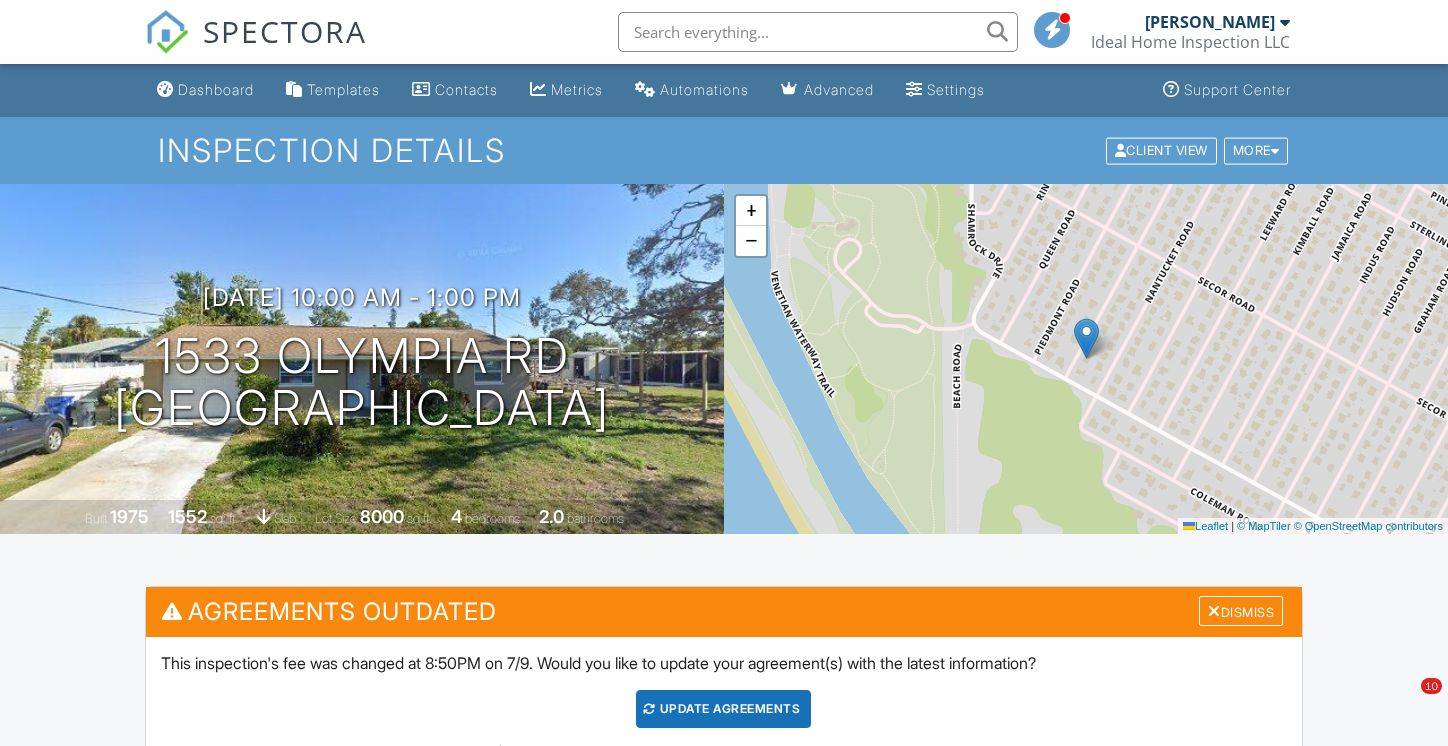 scroll, scrollTop: 0, scrollLeft: 0, axis: both 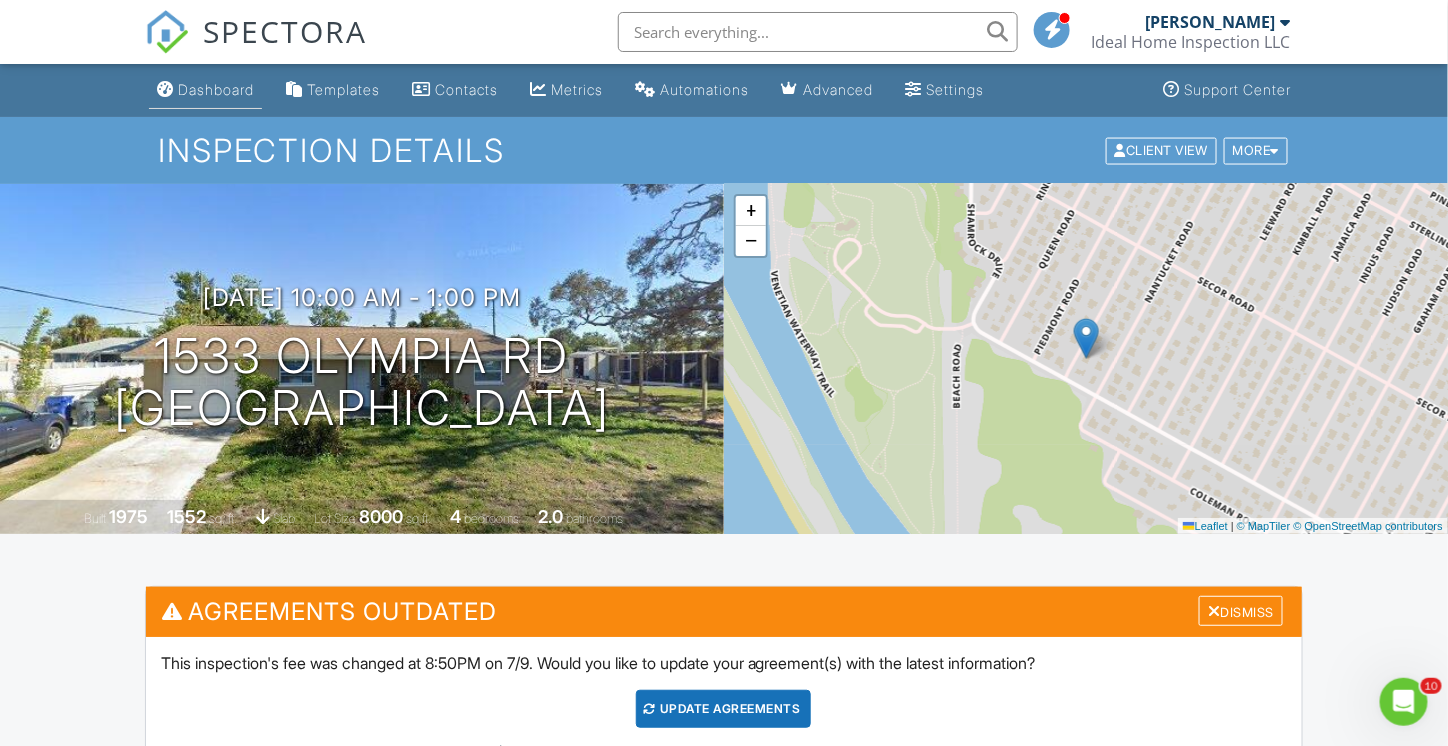 click on "Dashboard" at bounding box center (216, 89) 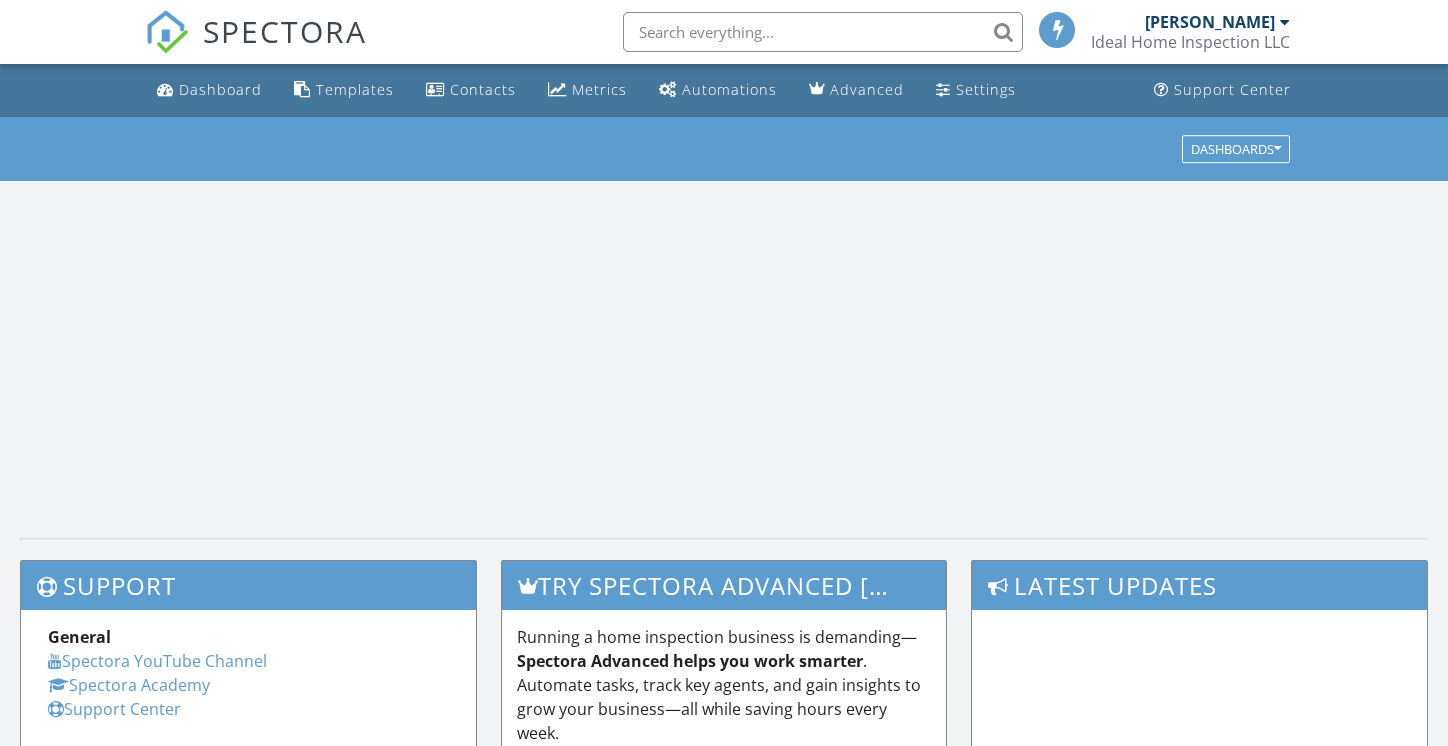scroll, scrollTop: 0, scrollLeft: 0, axis: both 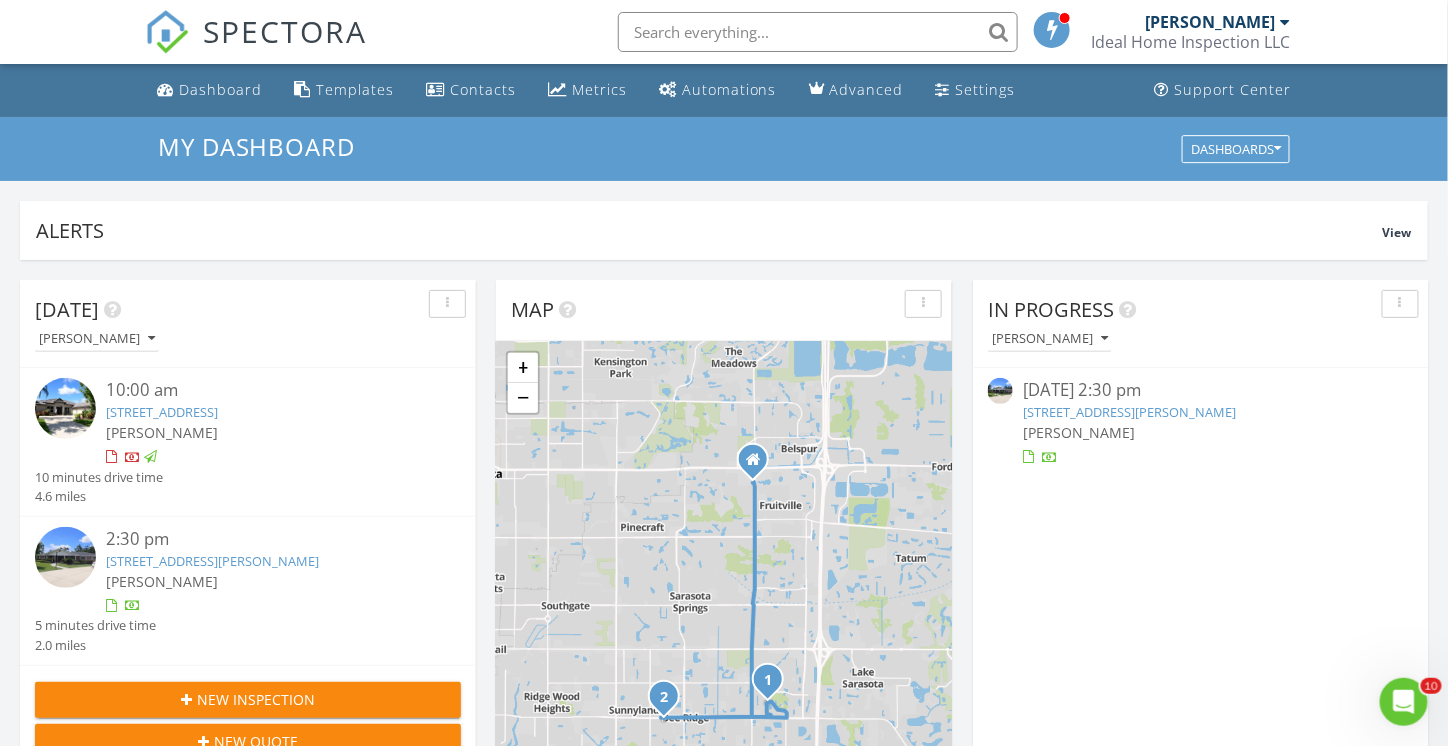 click at bounding box center (1285, 22) 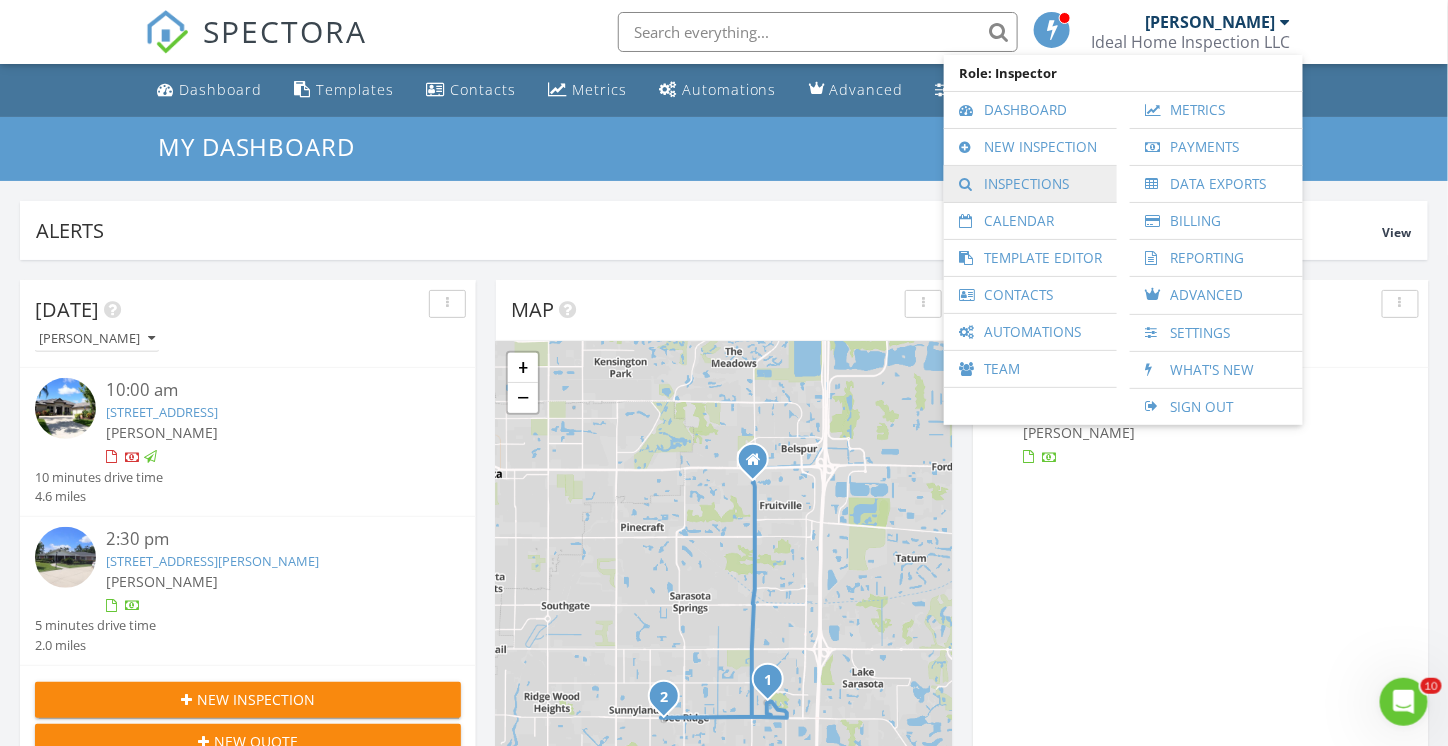 click on "Inspections" at bounding box center (1030, 184) 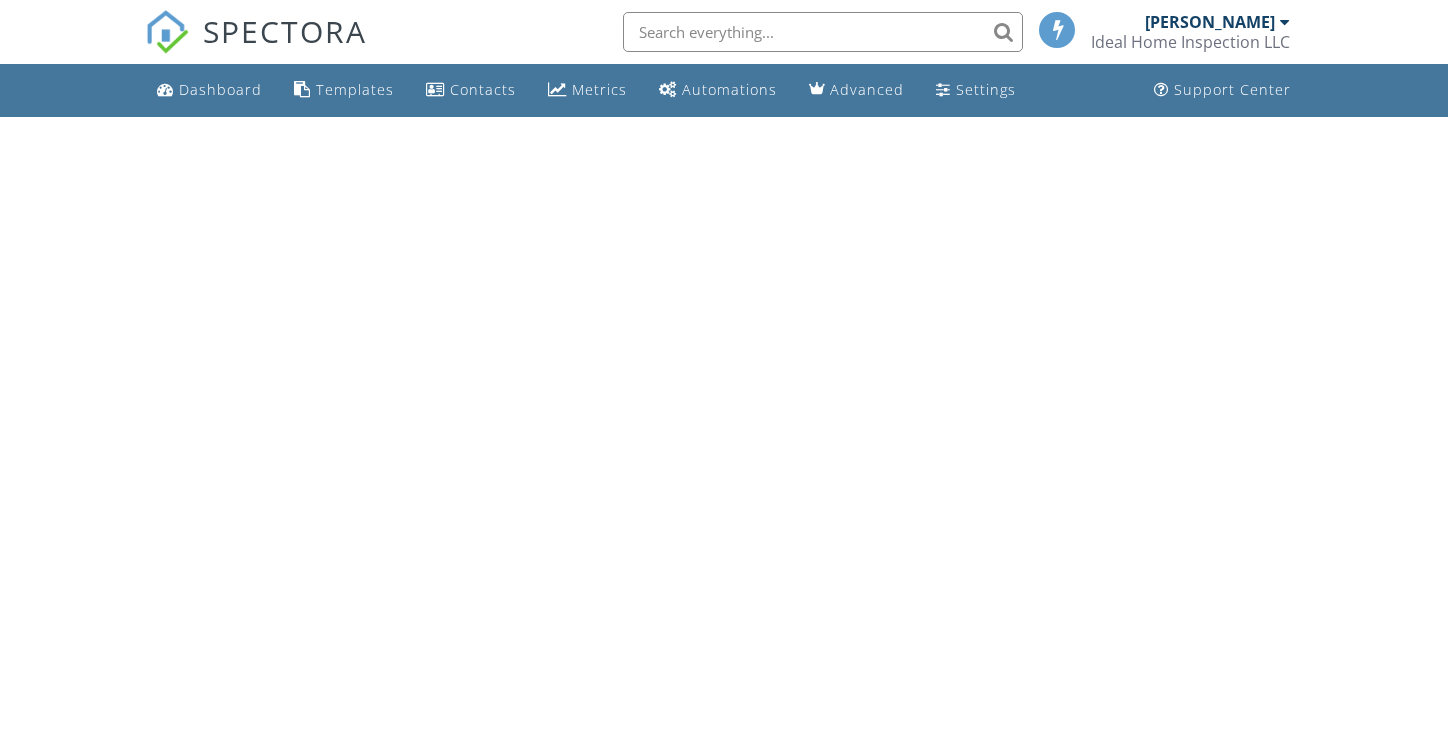 scroll, scrollTop: 0, scrollLeft: 0, axis: both 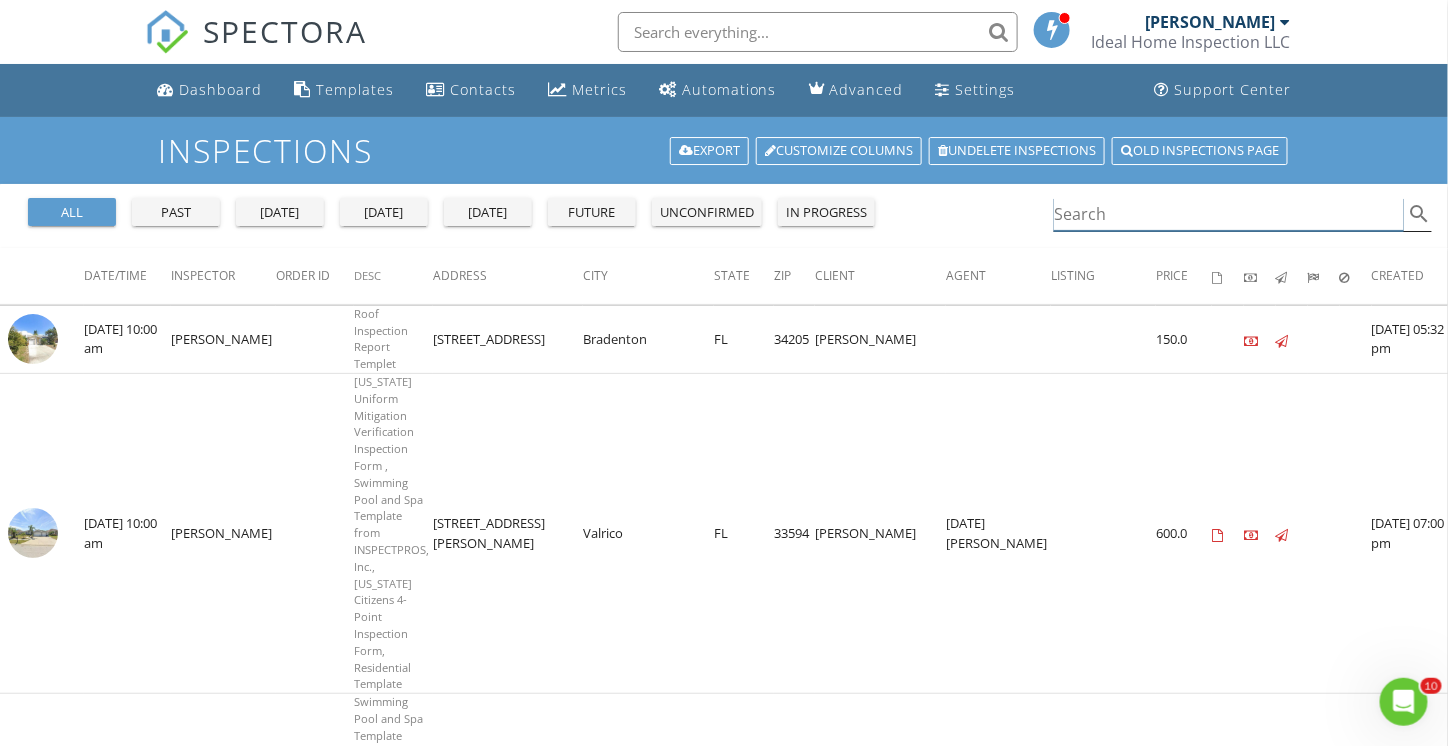 click at bounding box center [1229, 214] 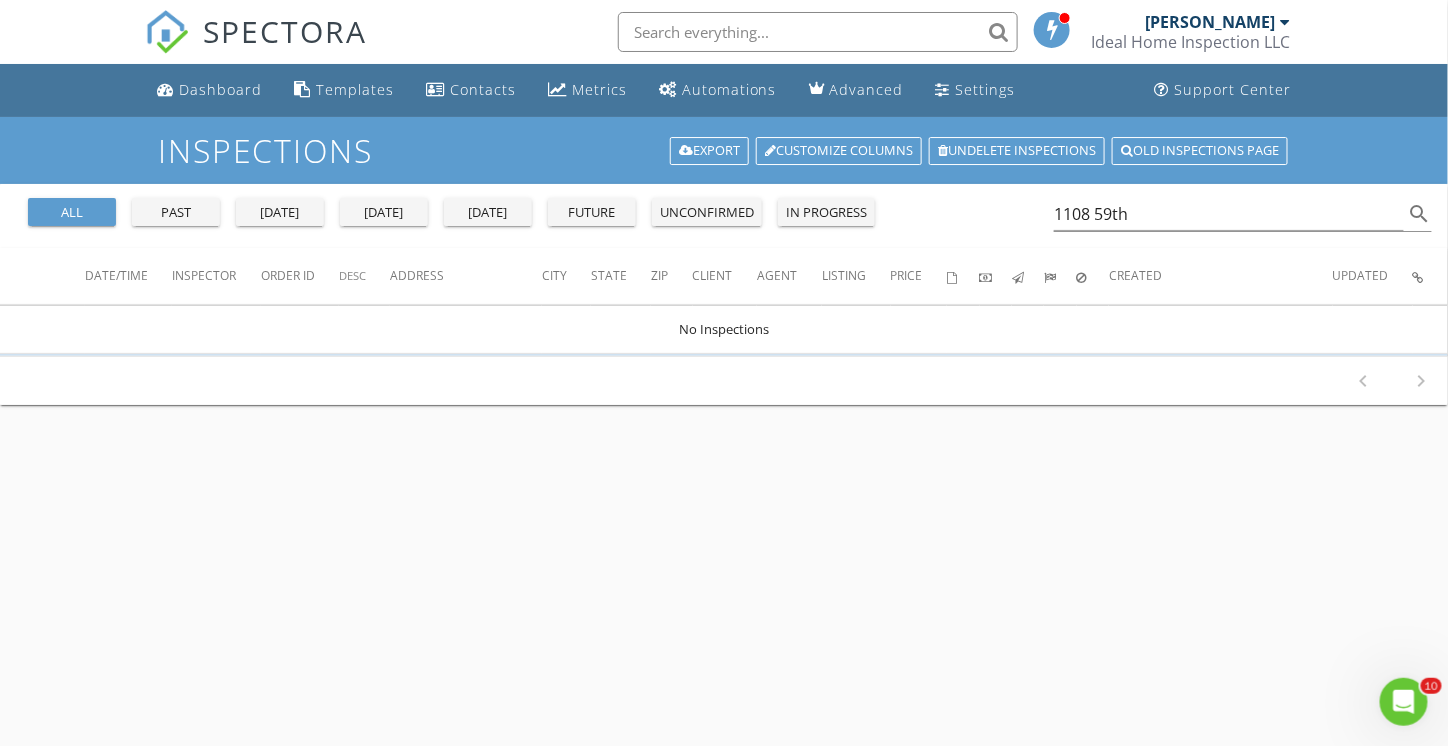 click on "Inspections
Export
Customize Columns
Undelete inspections
Old inspections page
all
past
yesterday
today
tomorrow
future
unconfirmed
in progress
1108 59th search
Date/Time
Inspector
Order ID
Desc
Address
City
State
Zip
Client
Agent
Listing
No Inspections" at bounding box center [724, 490] 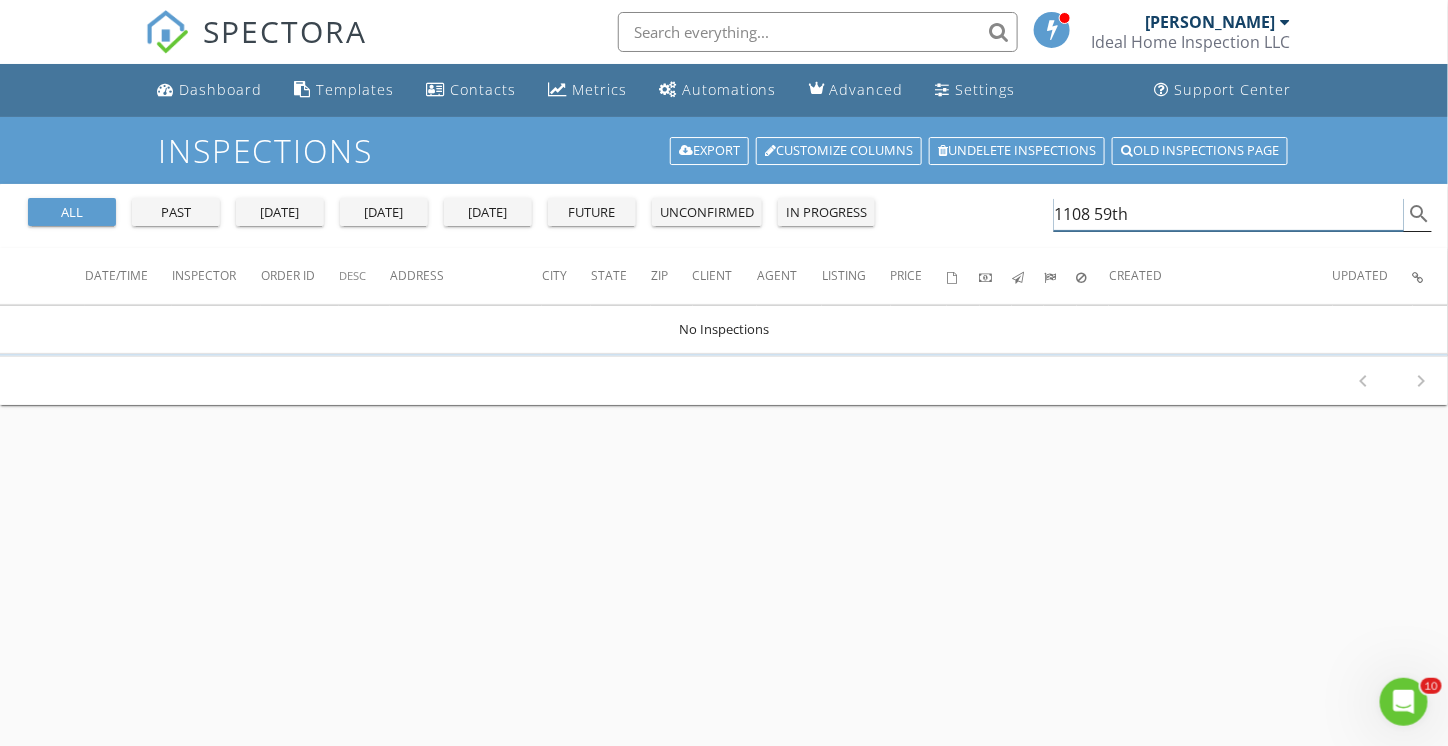 click on "1108 59th" at bounding box center (1229, 214) 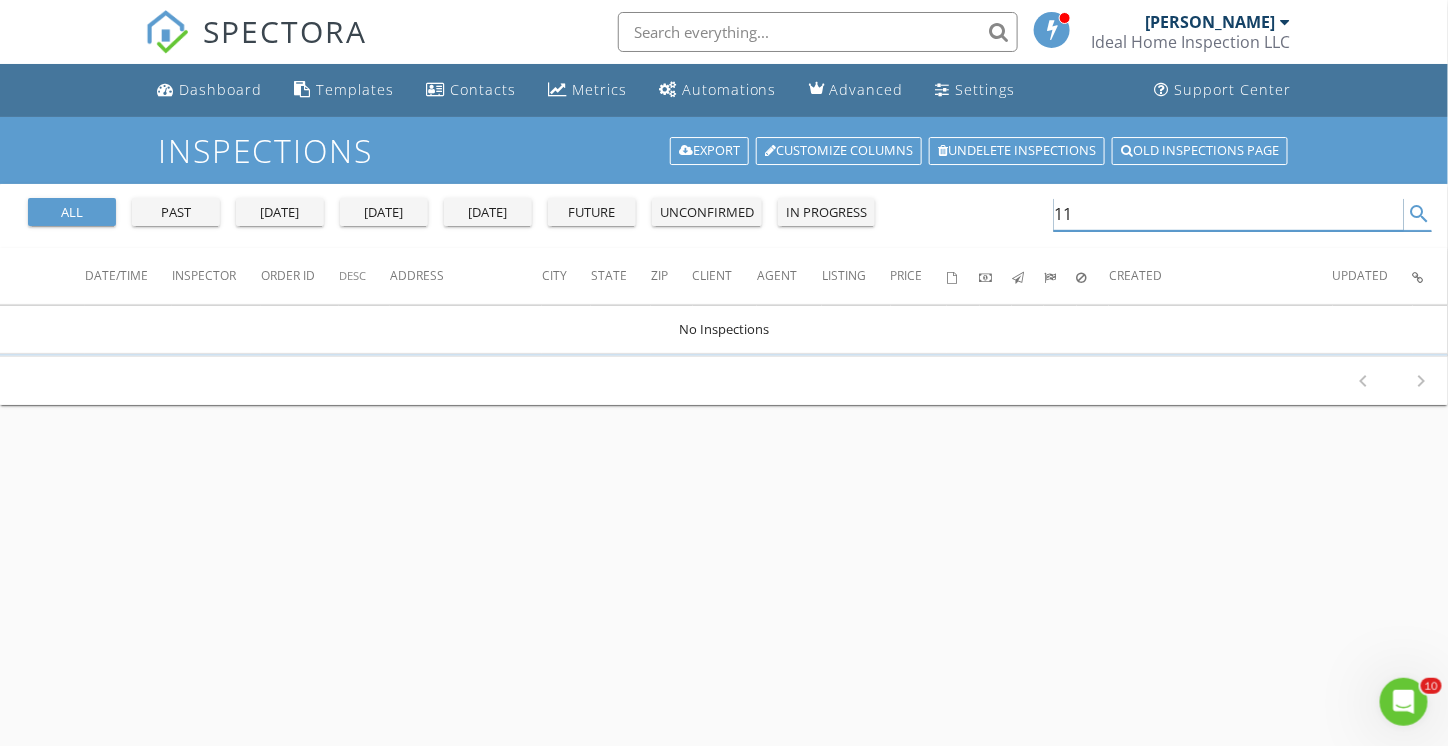 type on "1" 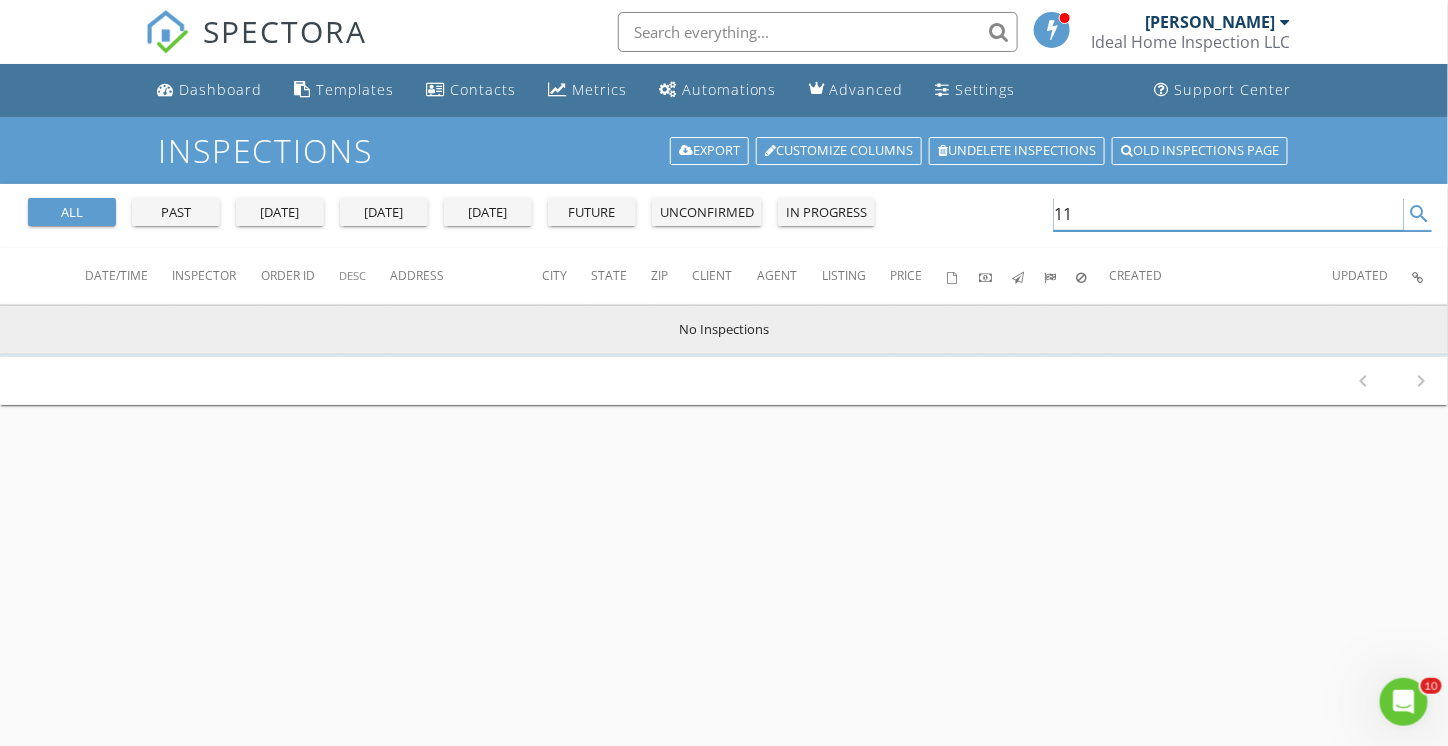 type on "1" 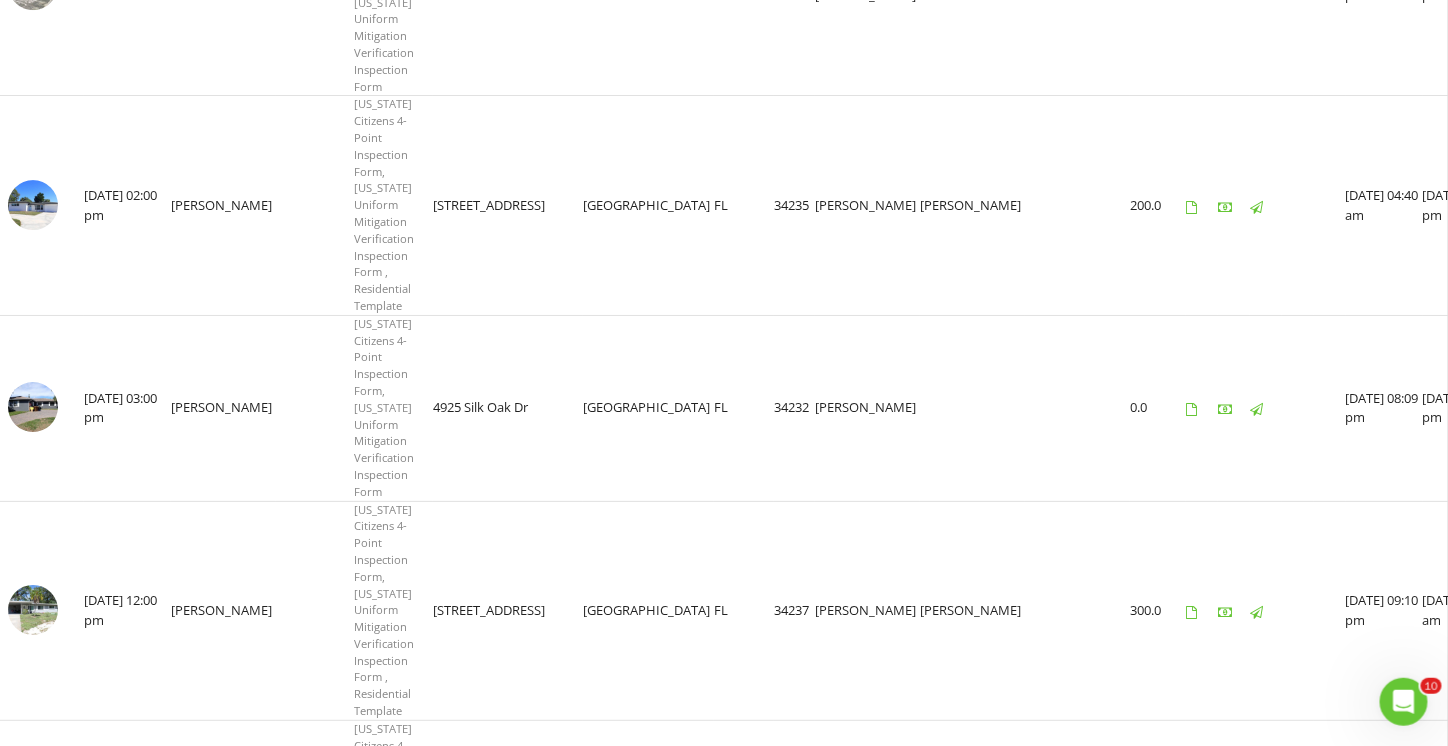scroll, scrollTop: 4913, scrollLeft: 0, axis: vertical 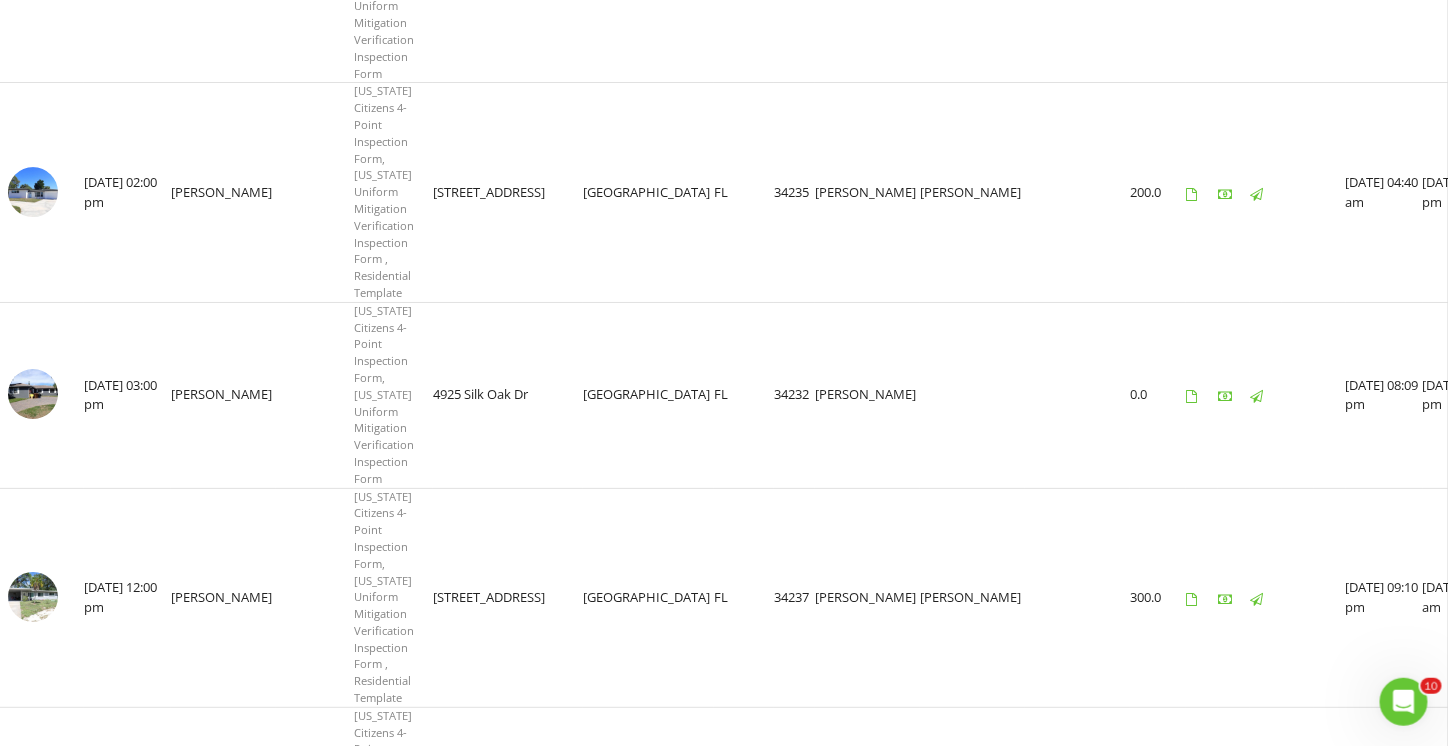 type on "beverly perez" 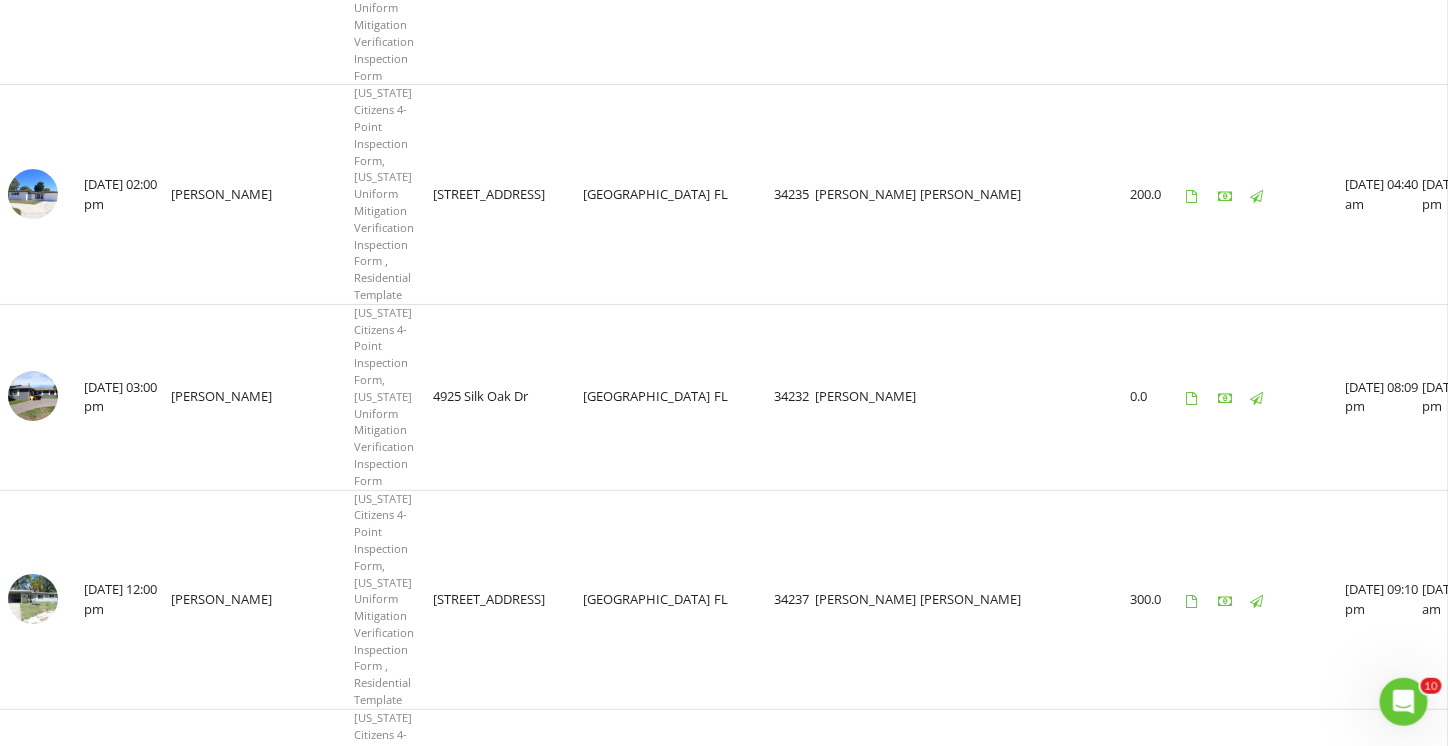 scroll, scrollTop: 4913, scrollLeft: 0, axis: vertical 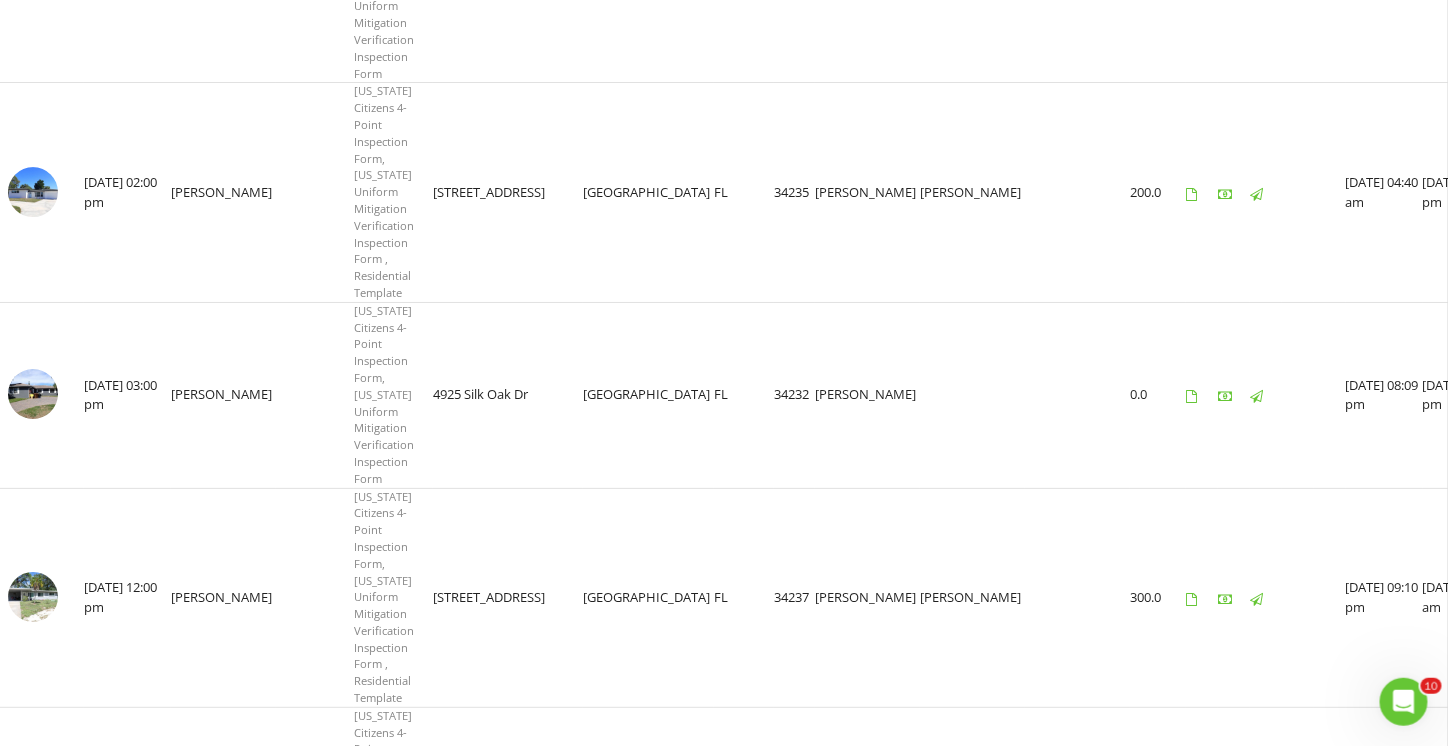 click on "chevron_right" at bounding box center [1422, 954] 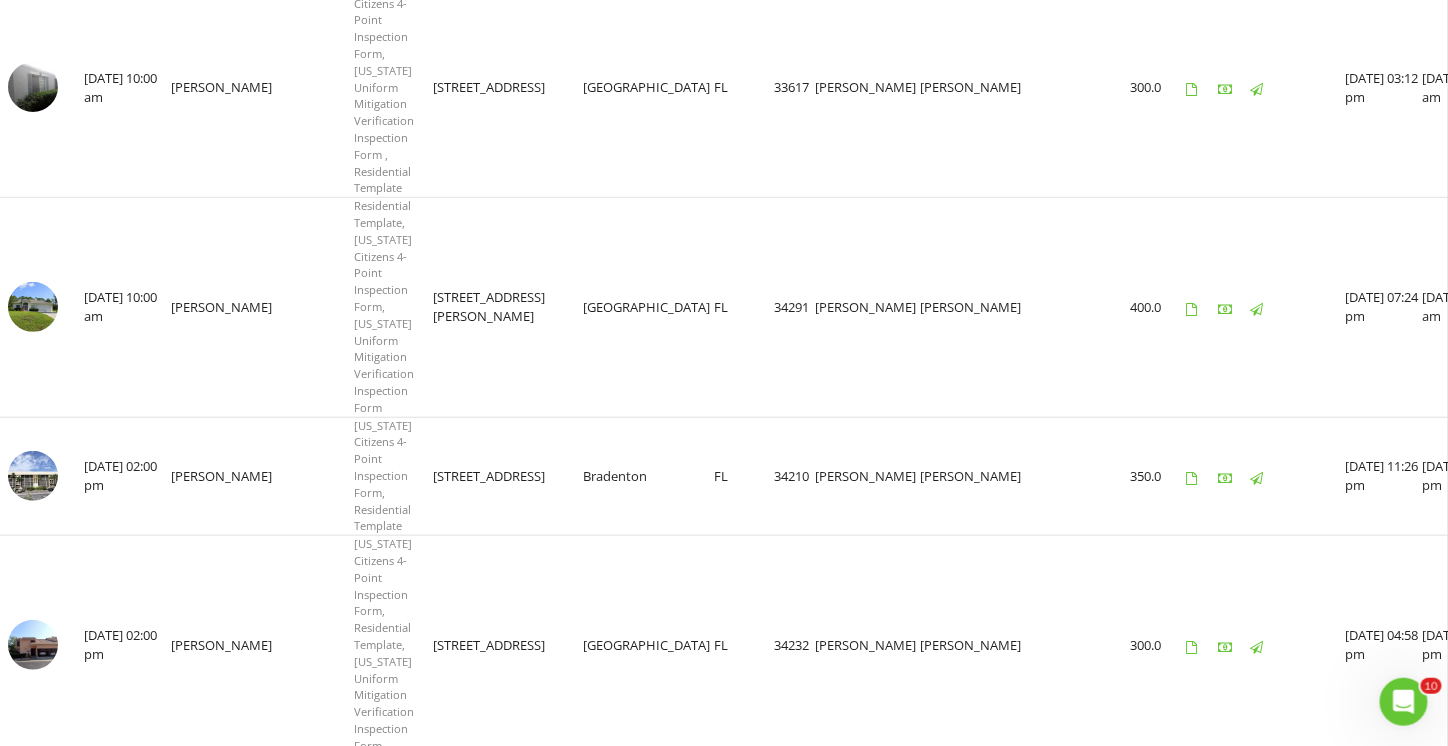 scroll, scrollTop: 0, scrollLeft: 0, axis: both 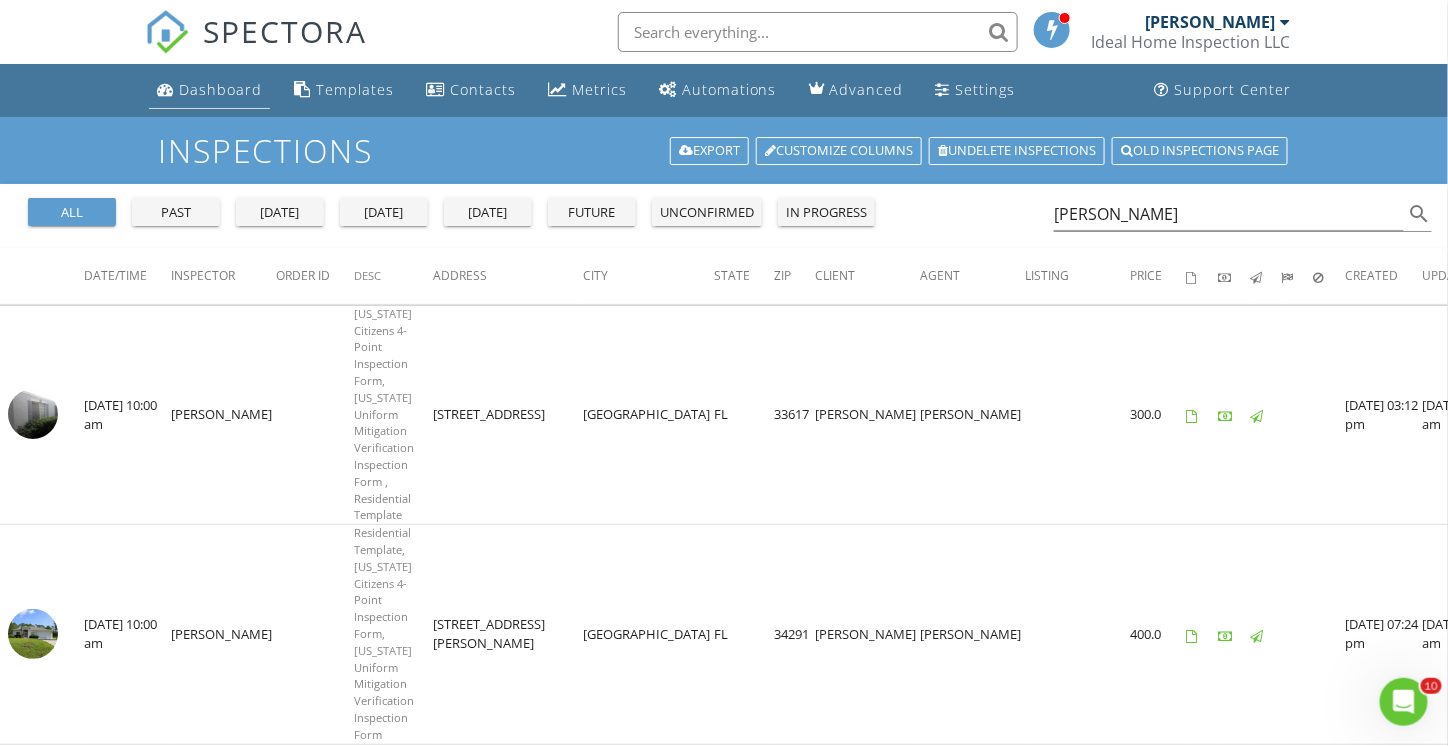 click on "Dashboard" at bounding box center [220, 89] 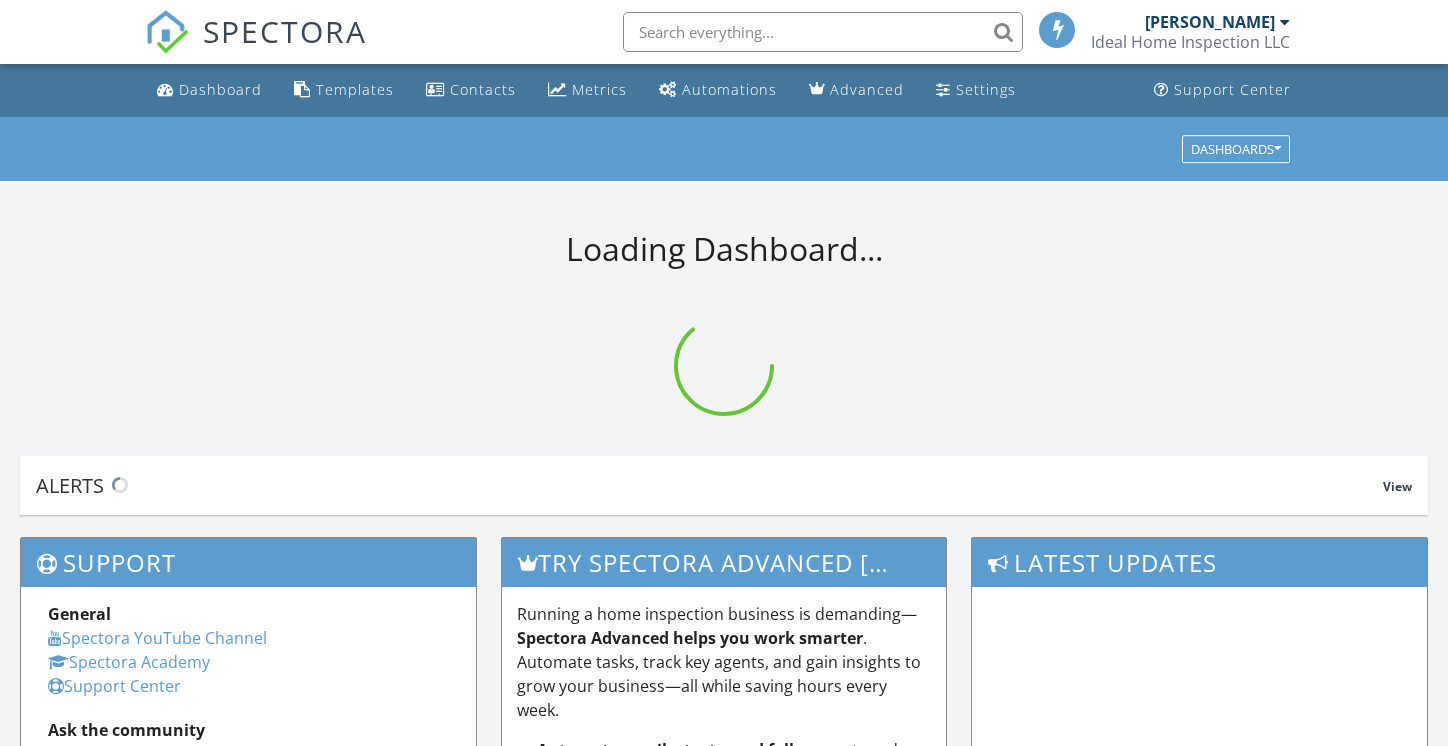 scroll, scrollTop: 0, scrollLeft: 0, axis: both 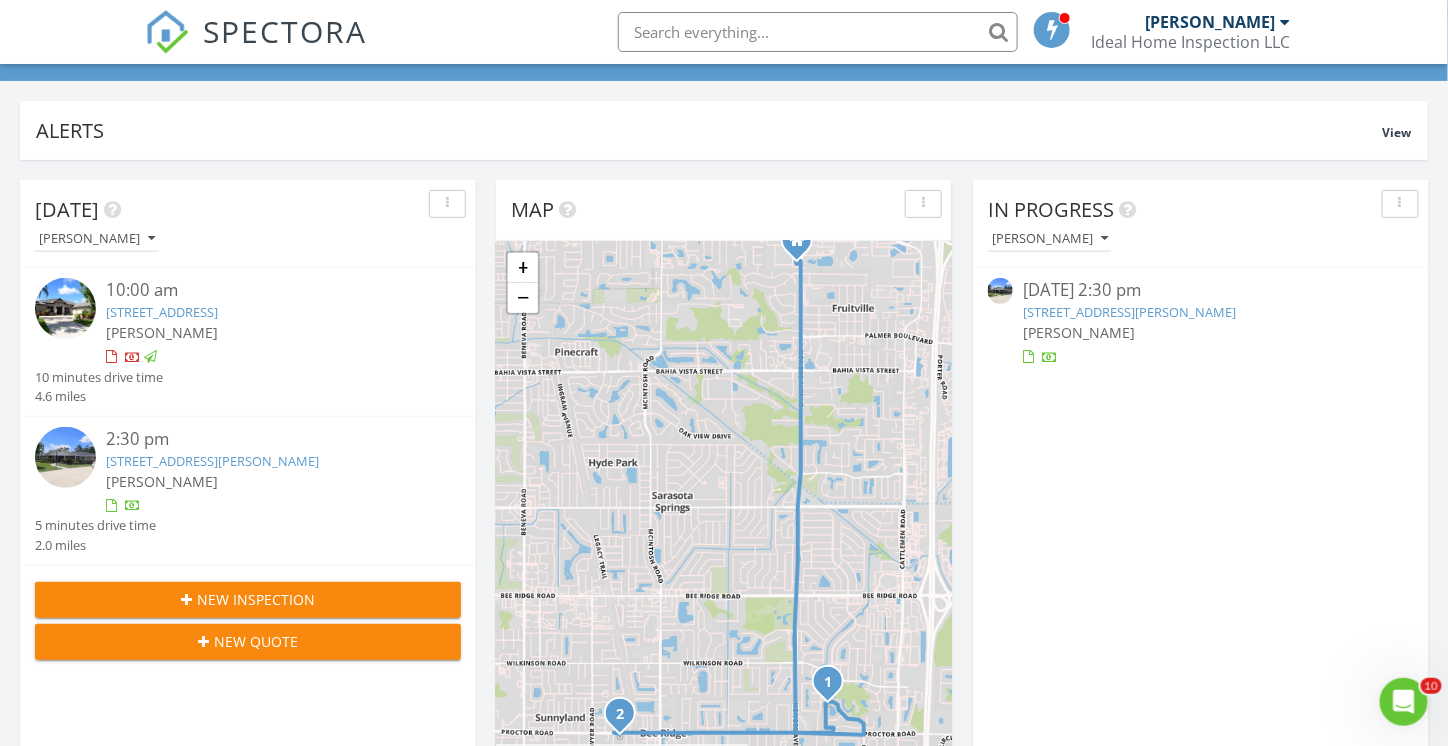 click on "4152 Proctor Rd, Sarasota, FL 34233" at bounding box center [1129, 312] 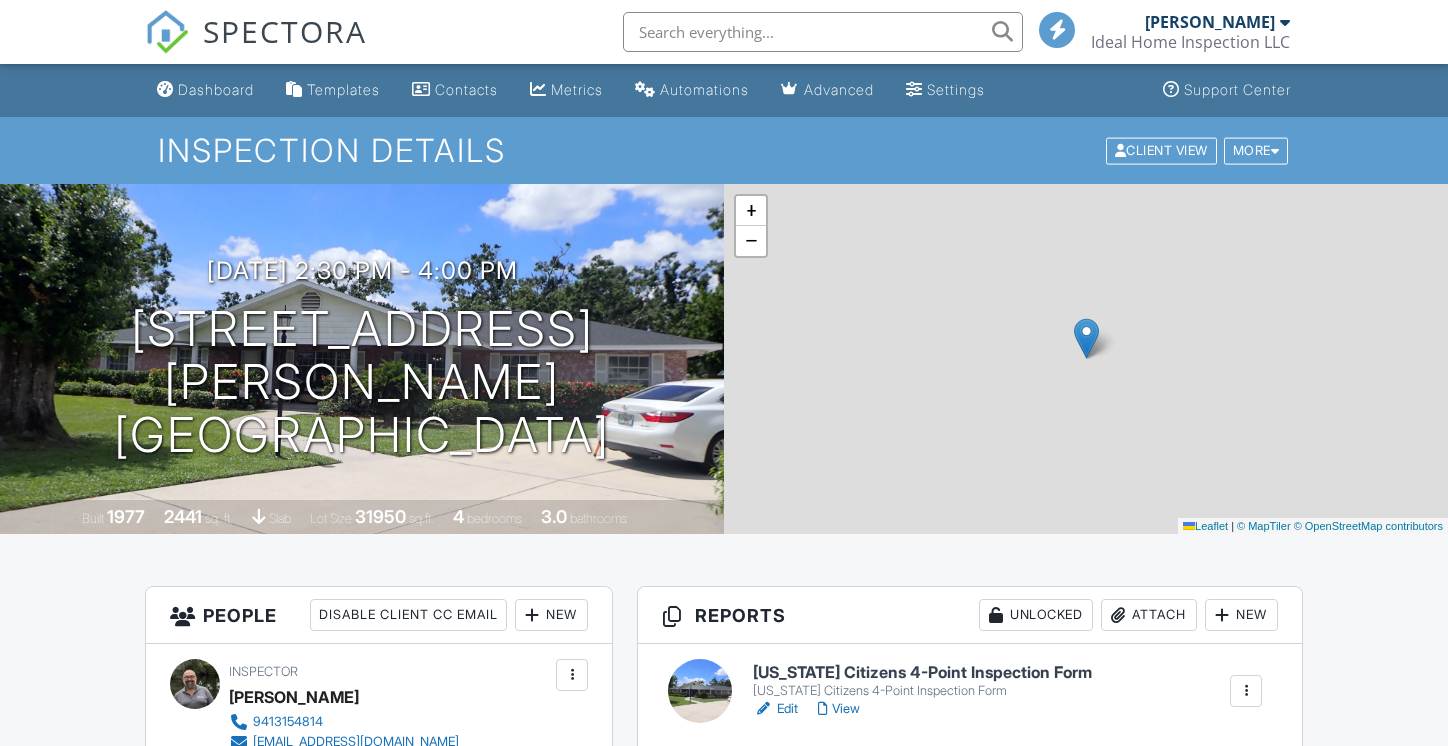 scroll, scrollTop: 0, scrollLeft: 0, axis: both 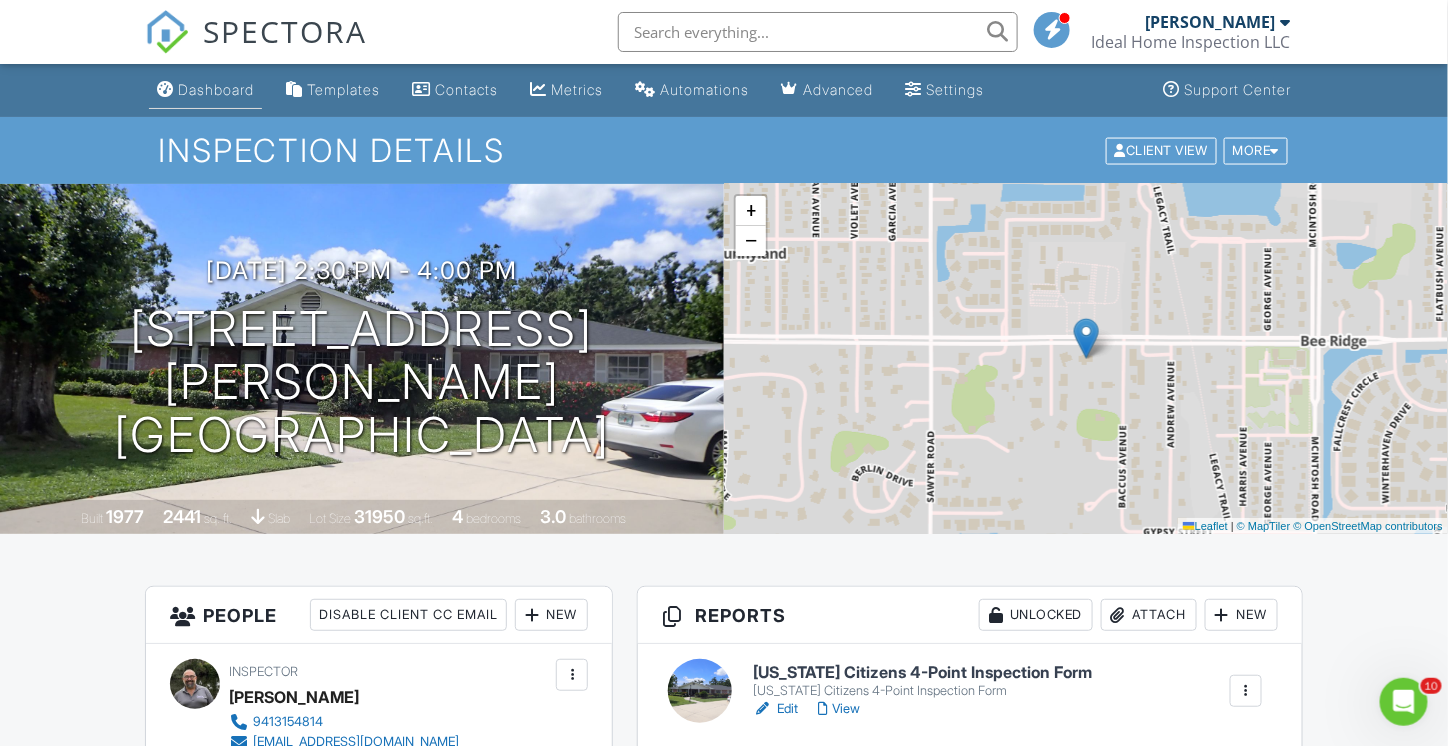 click on "Dashboard" at bounding box center [216, 89] 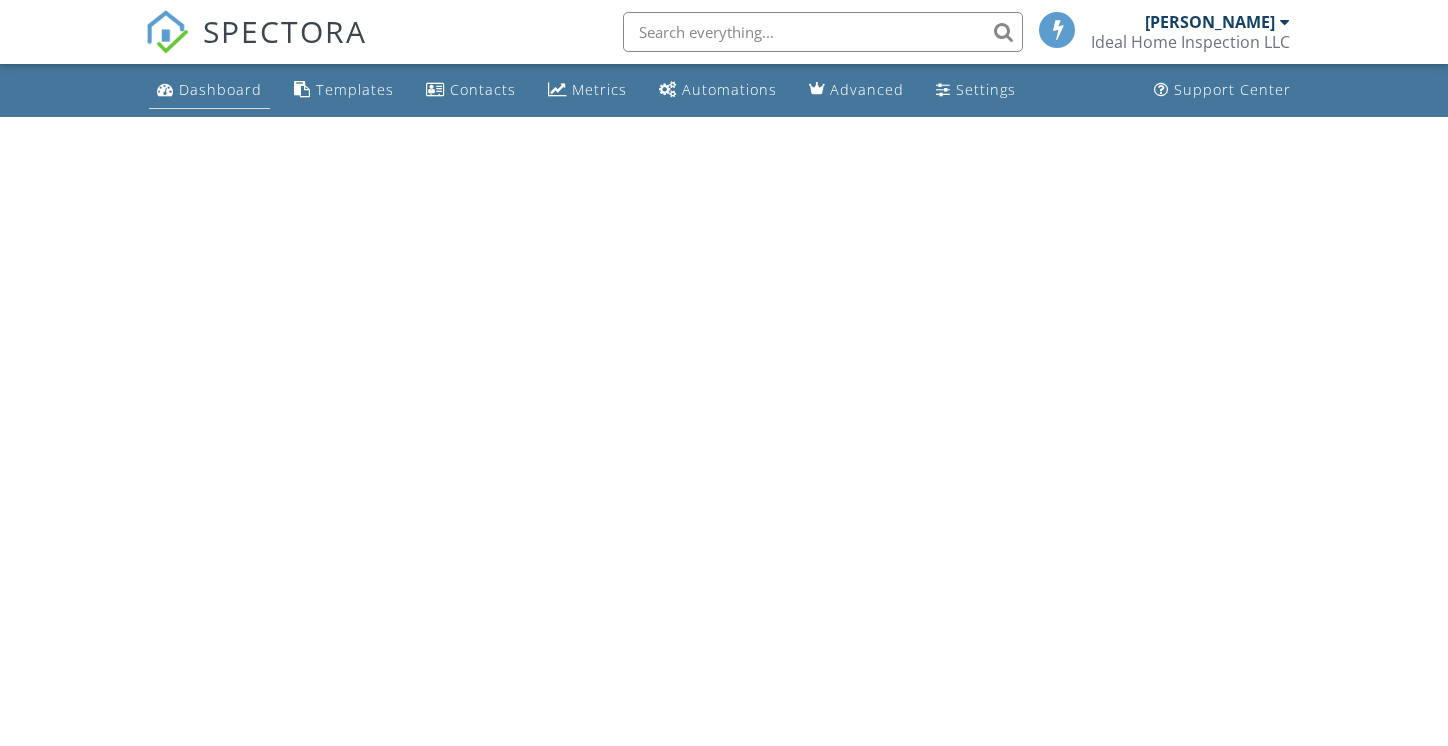 scroll, scrollTop: 0, scrollLeft: 0, axis: both 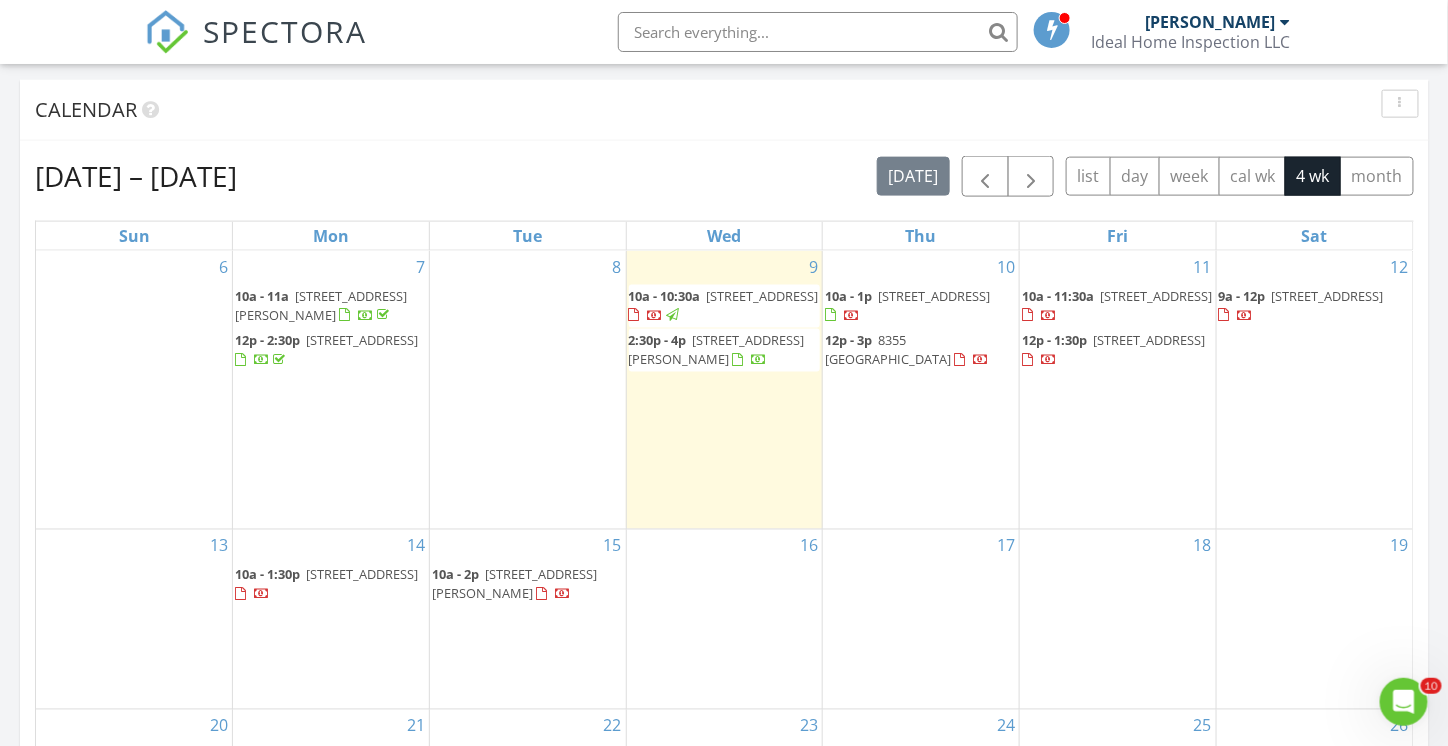 click on "3904 Waypoint Ave, Osprey 34229" at bounding box center [1328, 296] 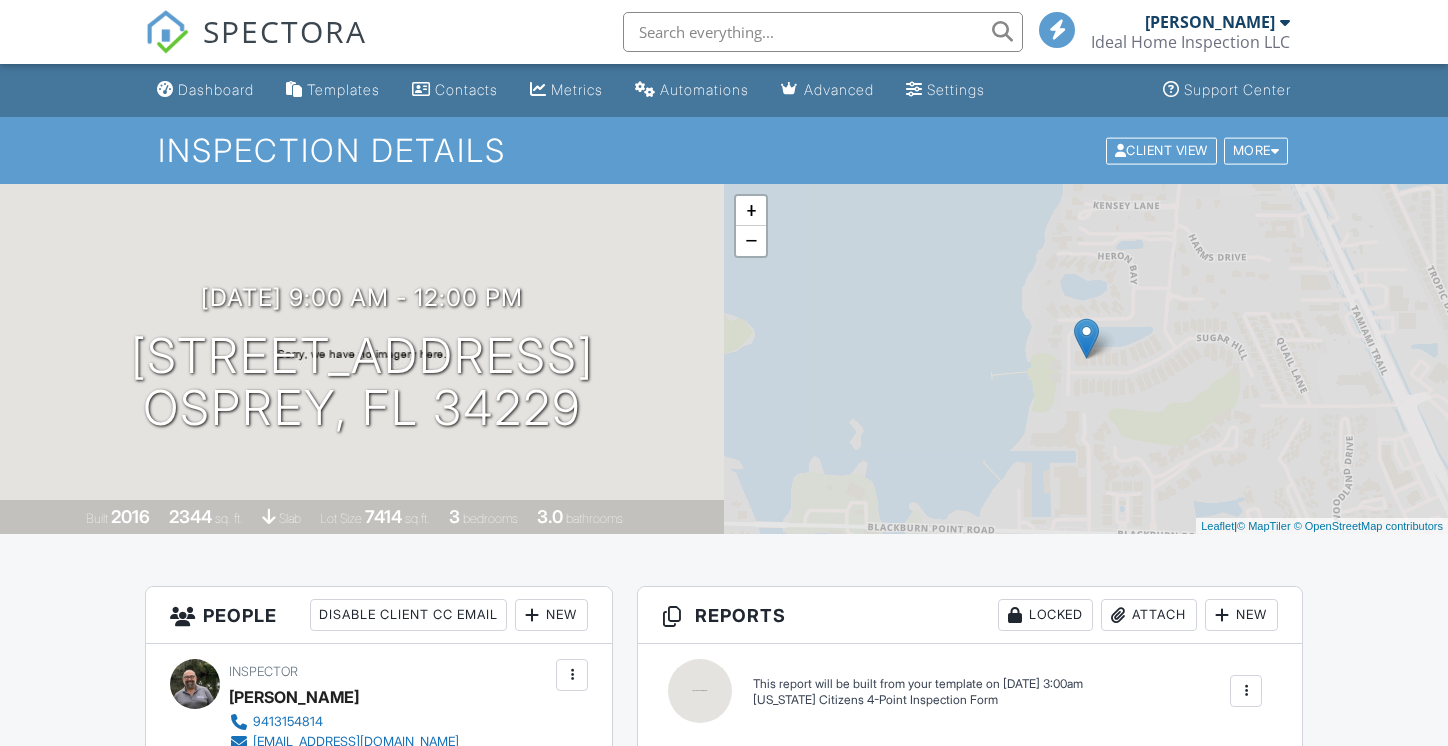 scroll, scrollTop: 0, scrollLeft: 0, axis: both 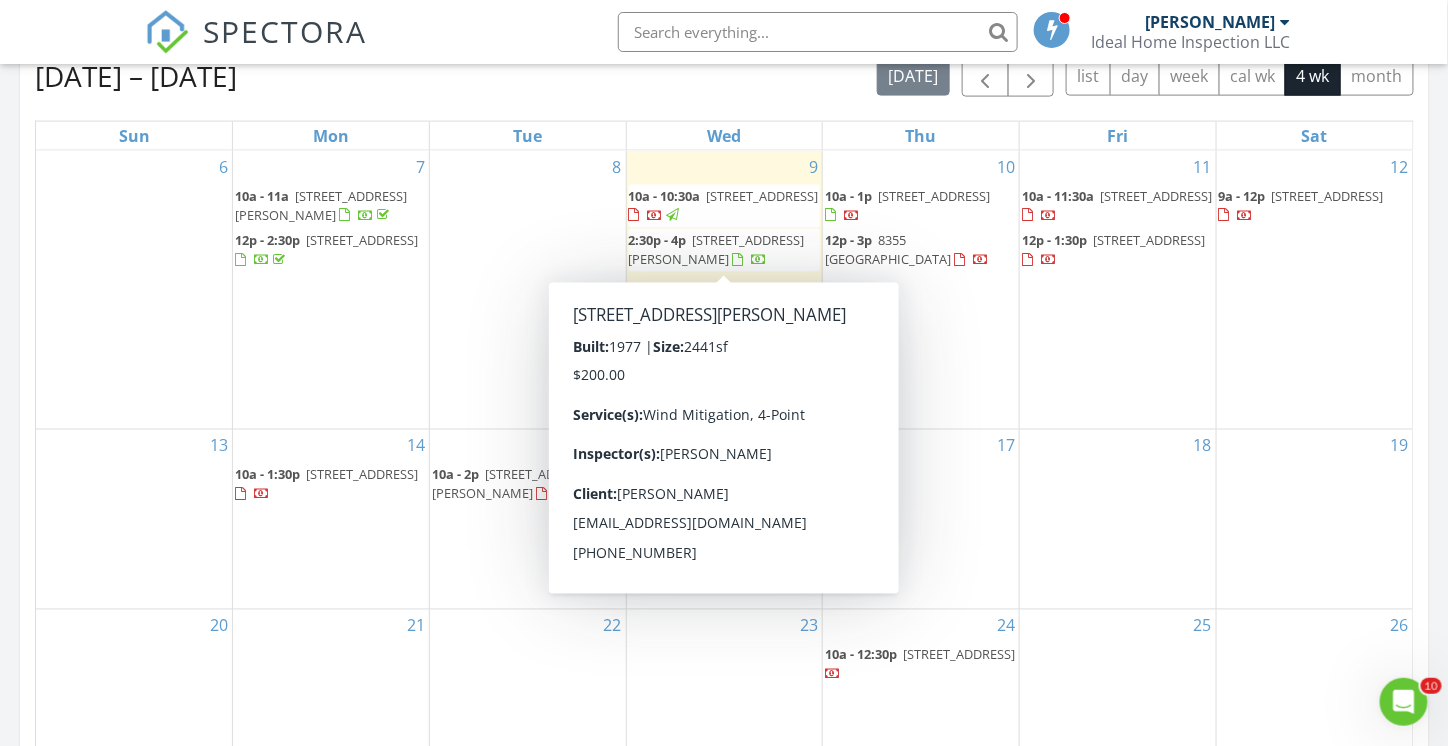click on "13 14
10a - 1:30p
19337 Cruise Dr, Venice 34292
15
10a - 2p
2863 Duncan Tree Cir, Valrico 33594
16 17 18 19" at bounding box center (724, 519) 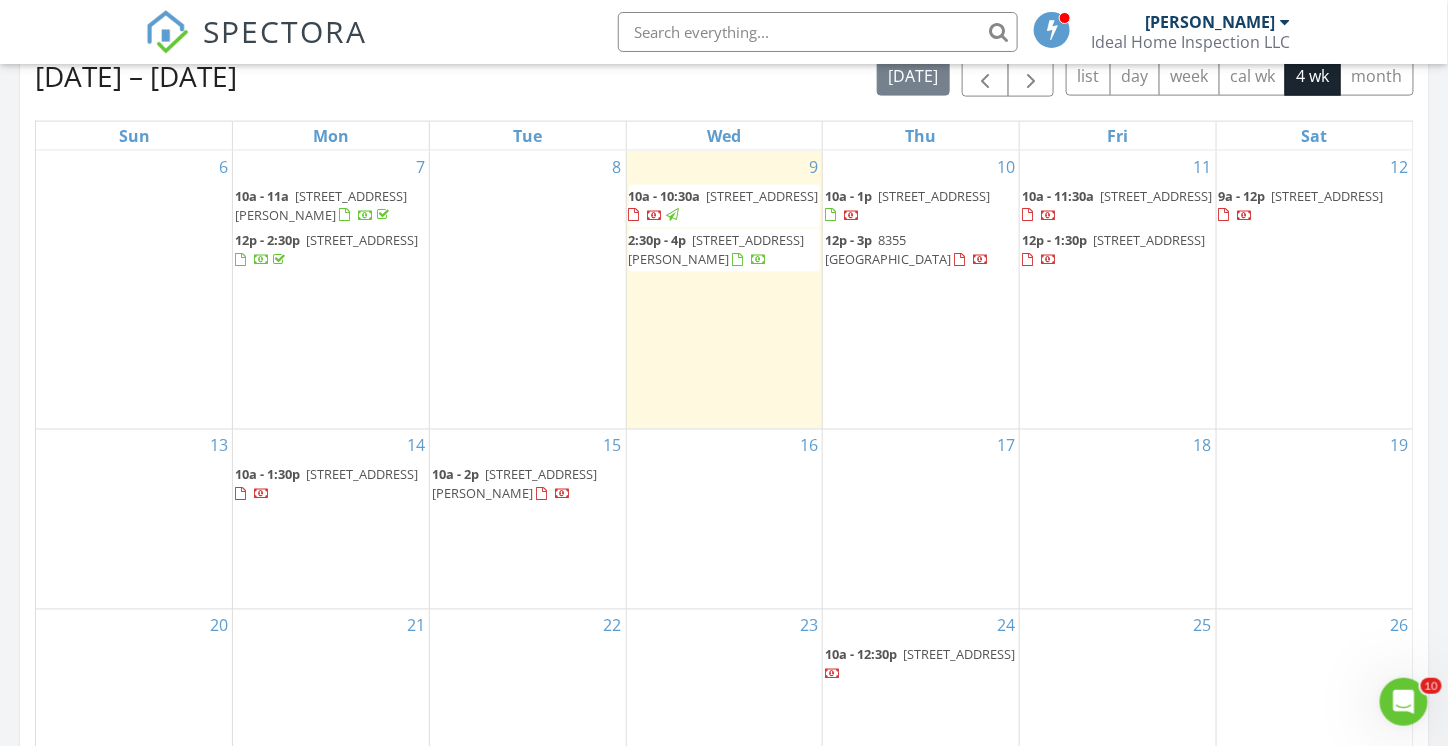 click at bounding box center [760, 262] 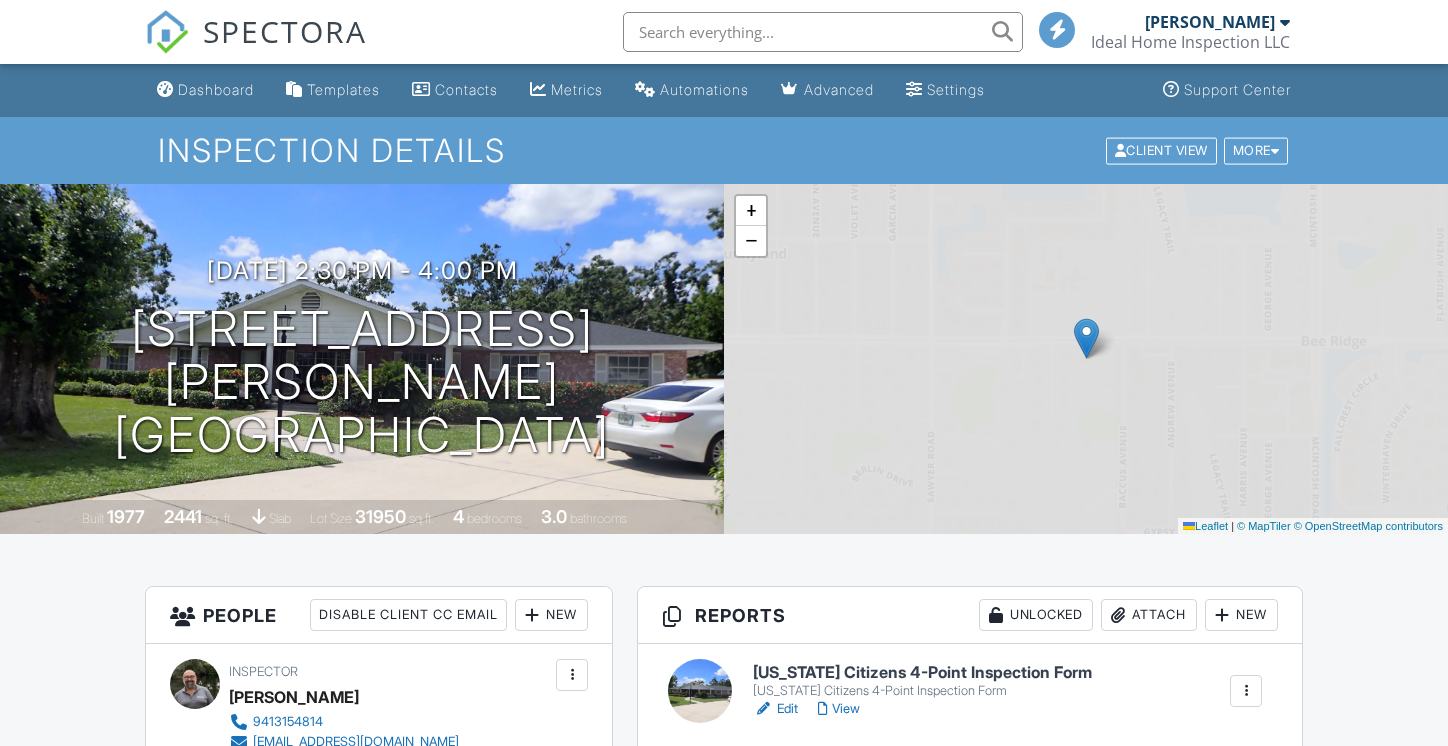 scroll, scrollTop: 0, scrollLeft: 0, axis: both 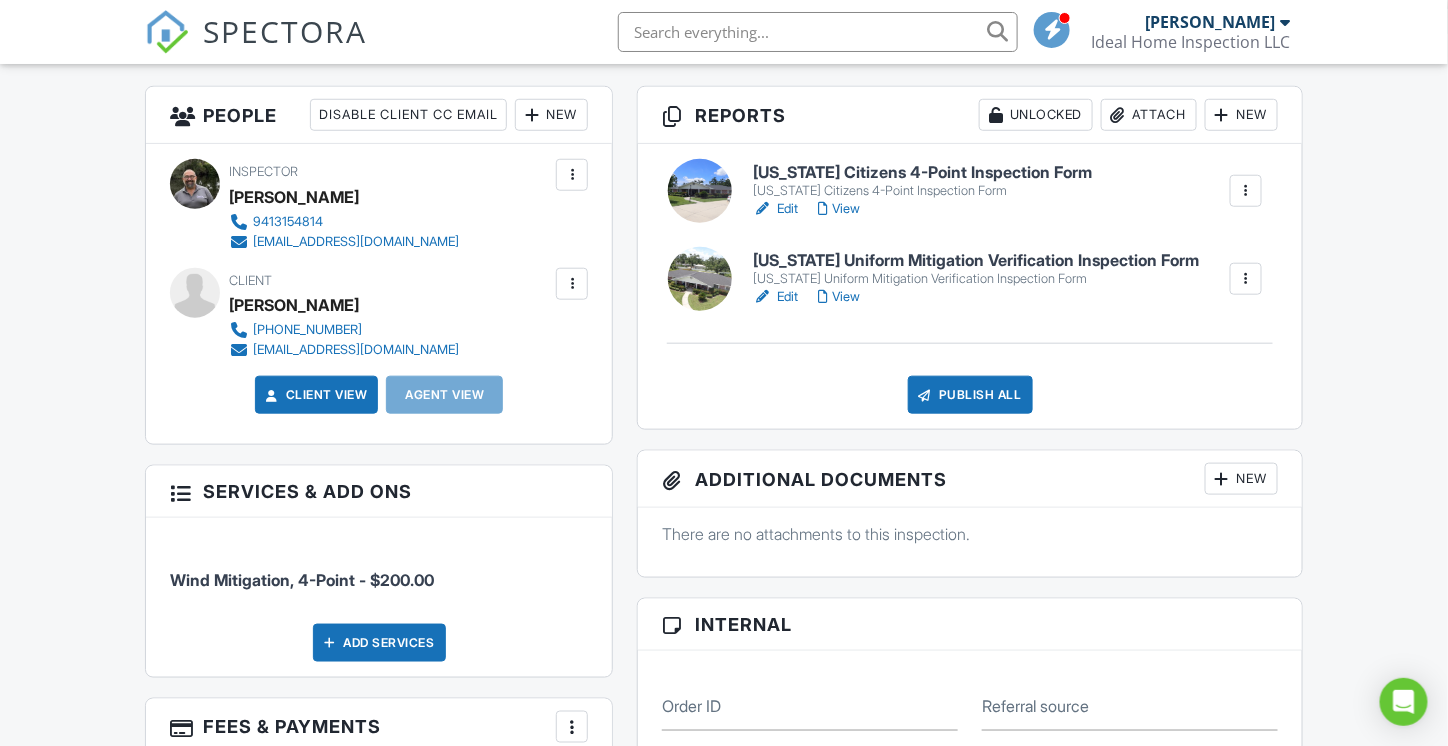 click on "Edit
View" at bounding box center (976, 297) 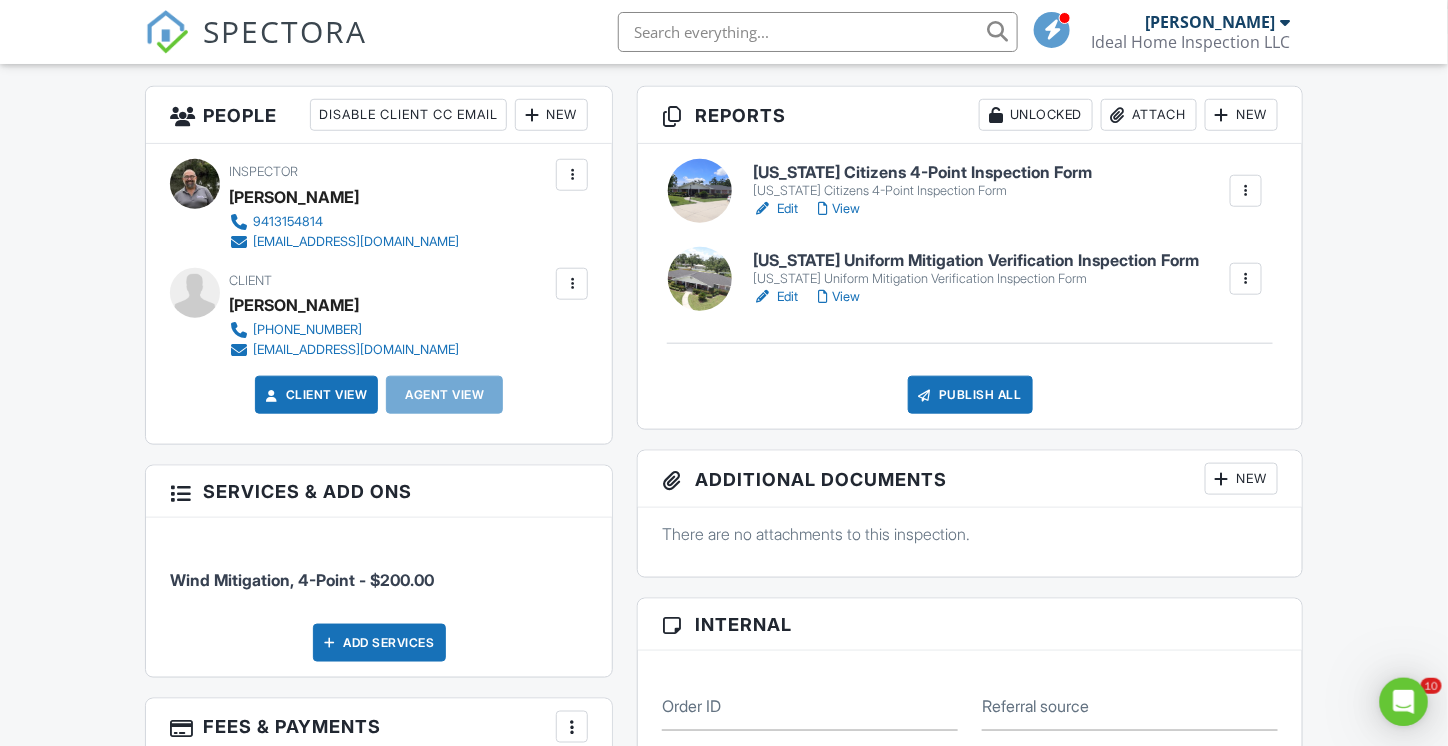 scroll, scrollTop: 0, scrollLeft: 0, axis: both 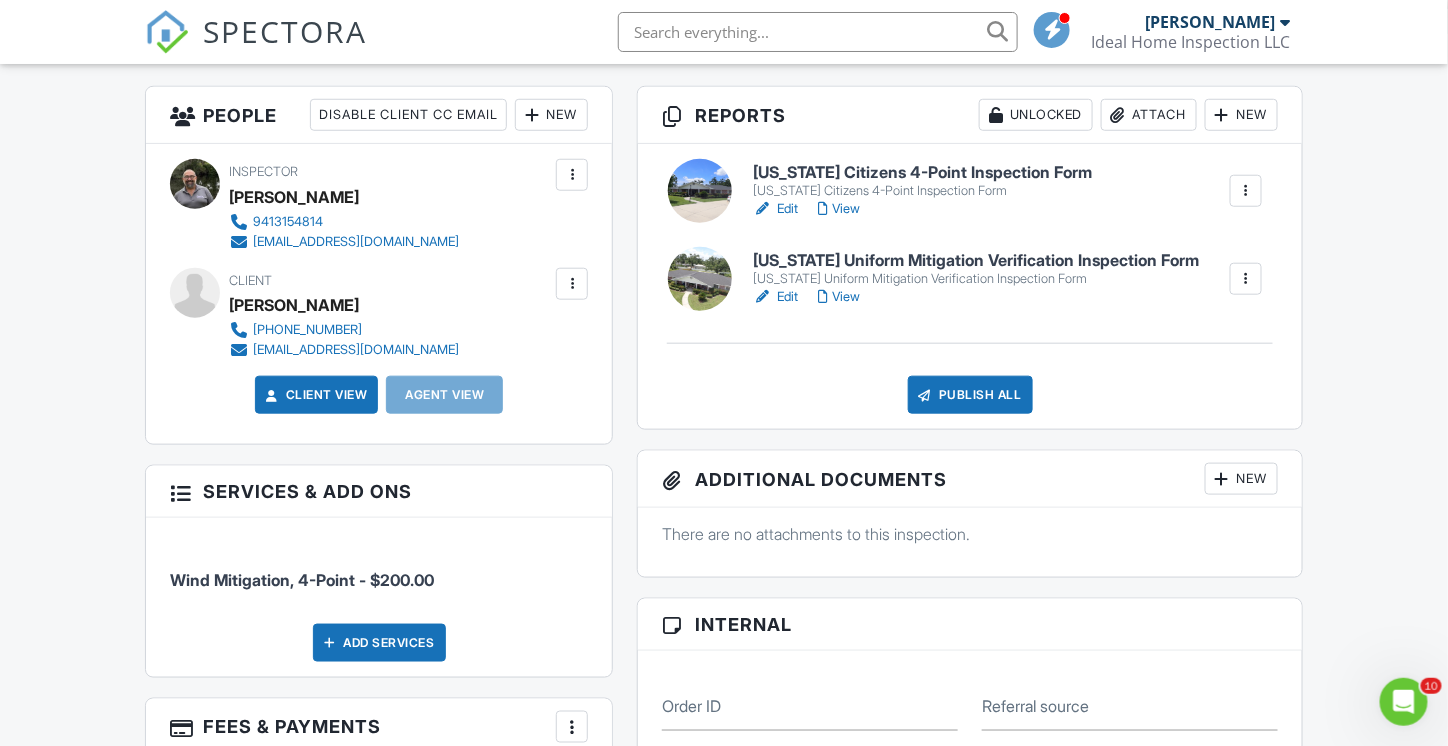 click on "Florida Uniform Mitigation Verification Inspection Form" at bounding box center (976, 279) 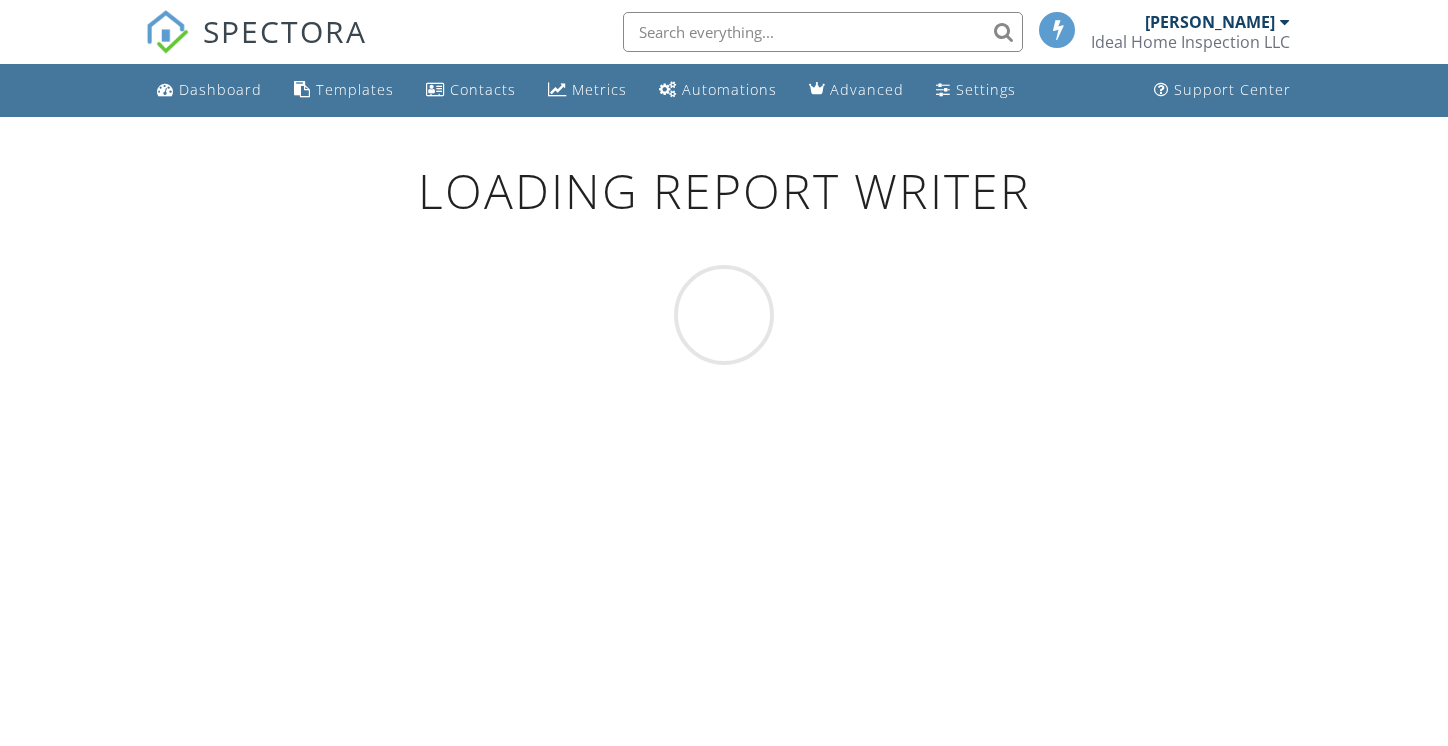 scroll, scrollTop: 0, scrollLeft: 0, axis: both 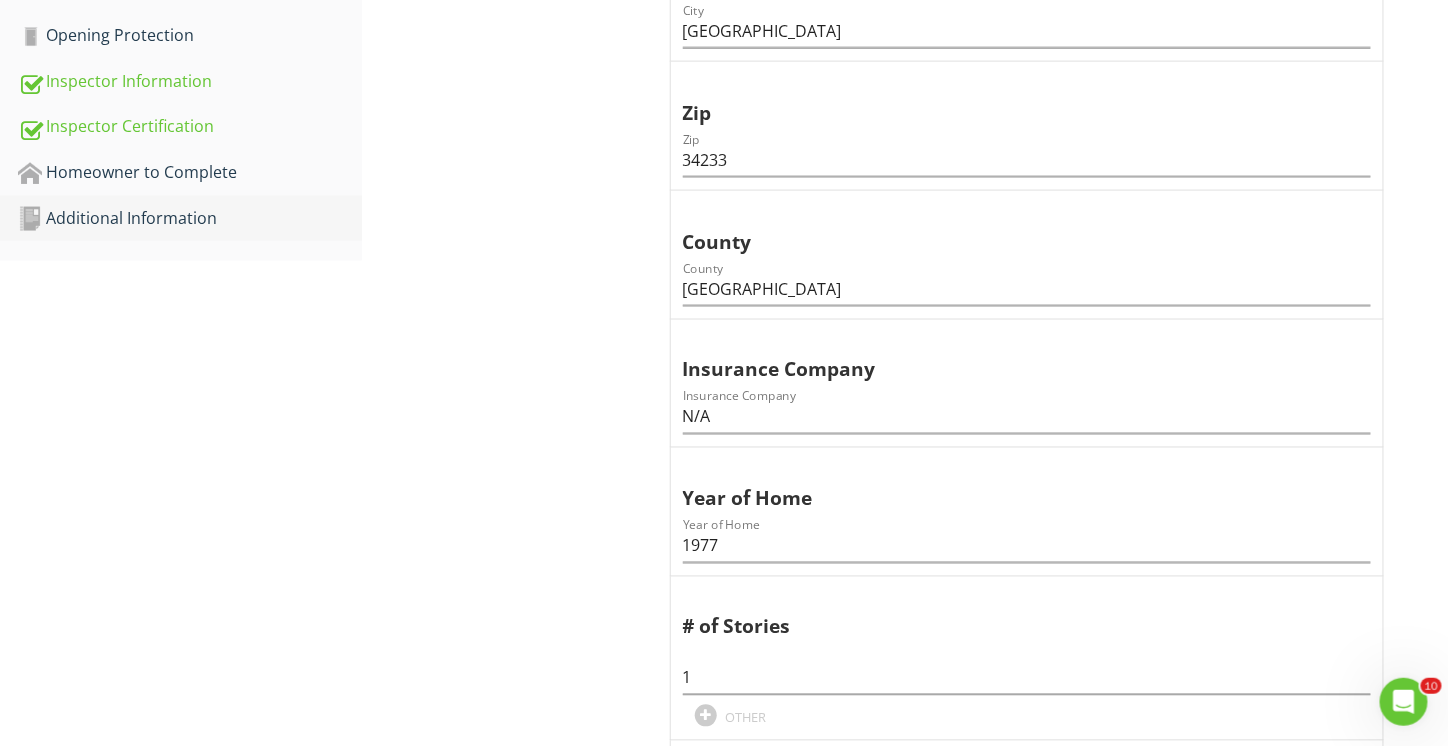 click on "Additional Information" at bounding box center [190, 219] 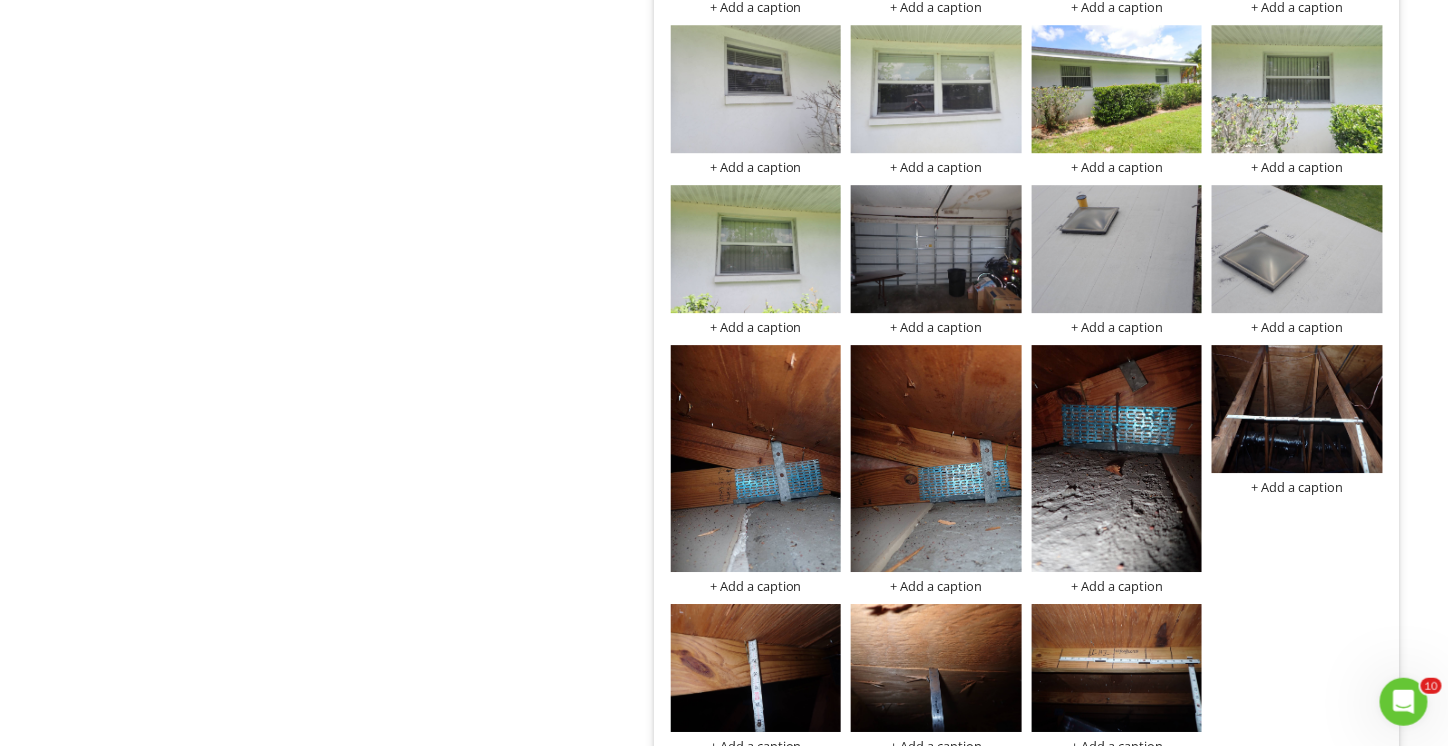 scroll, scrollTop: 2100, scrollLeft: 0, axis: vertical 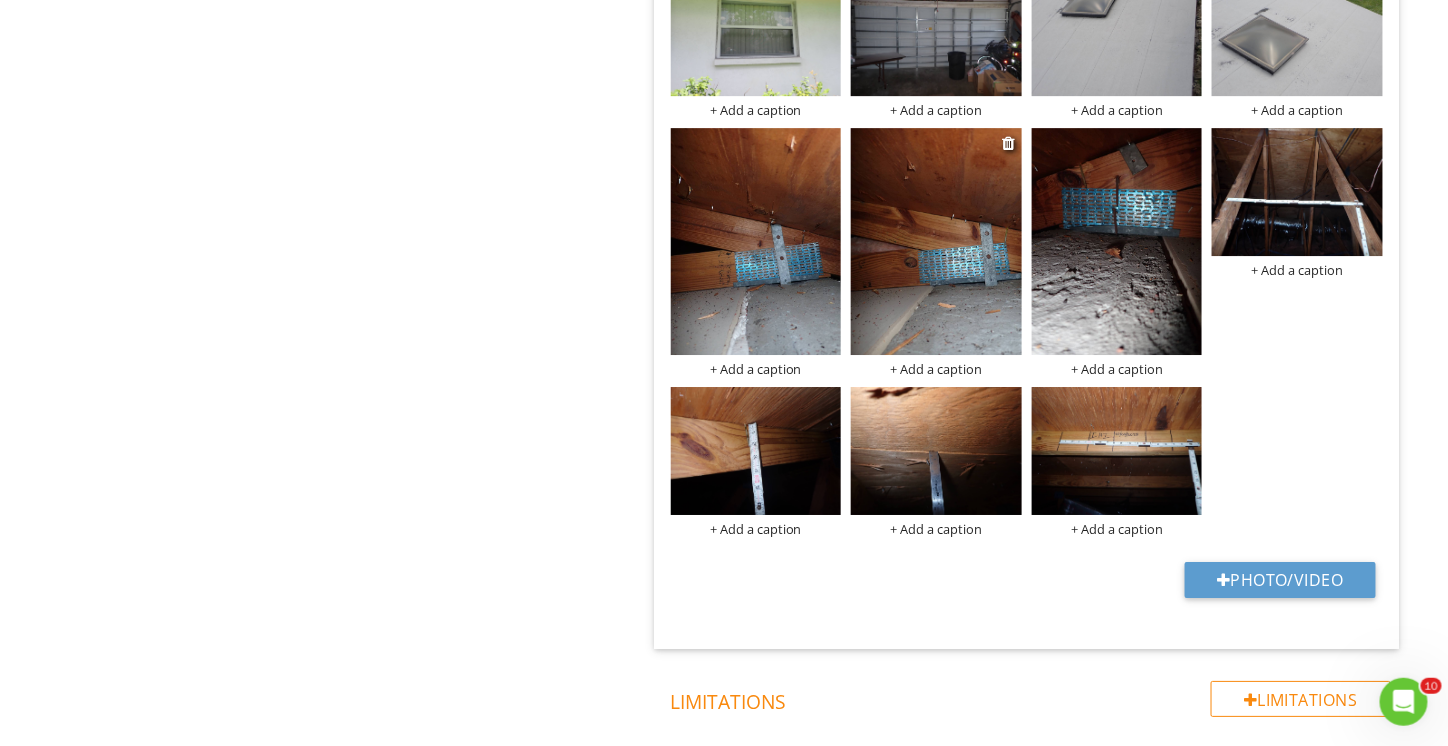 click at bounding box center (936, 242) 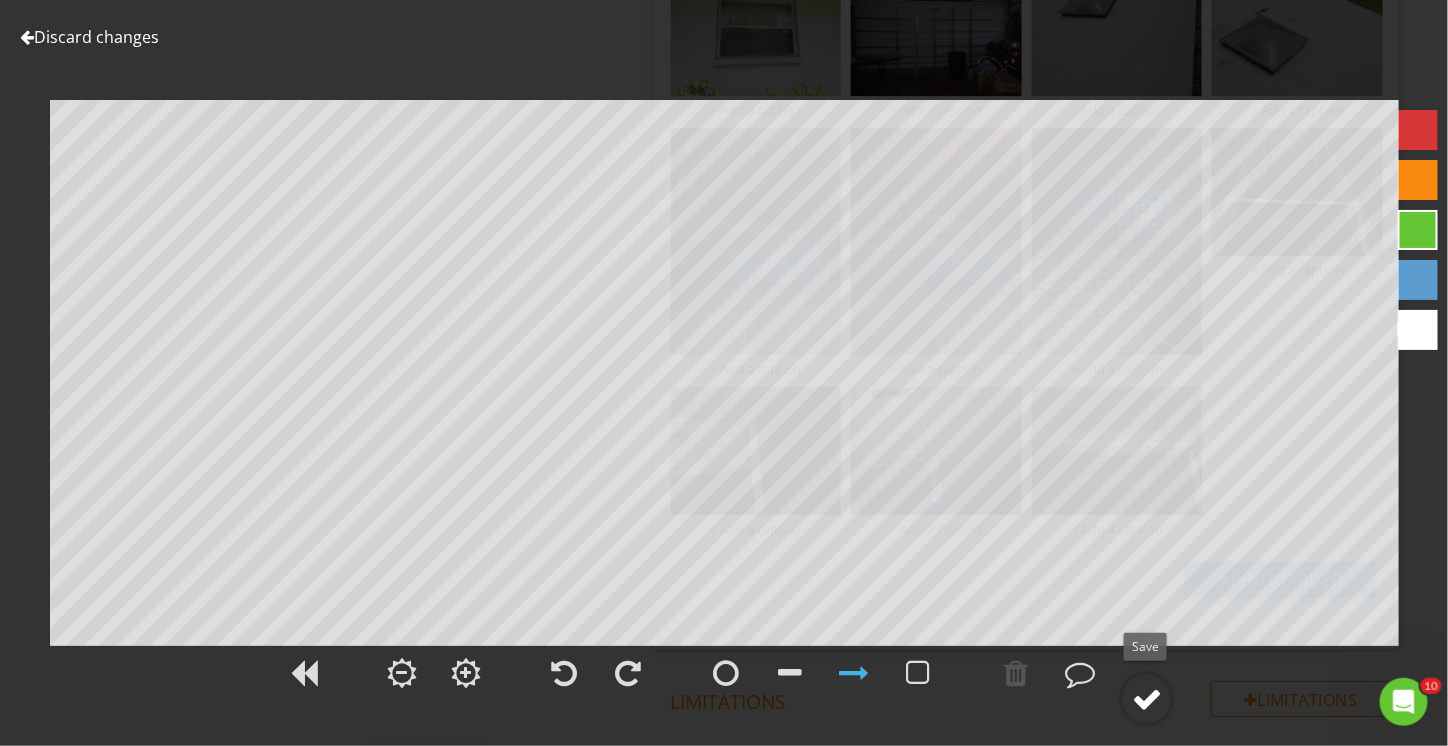 click at bounding box center [1147, 699] 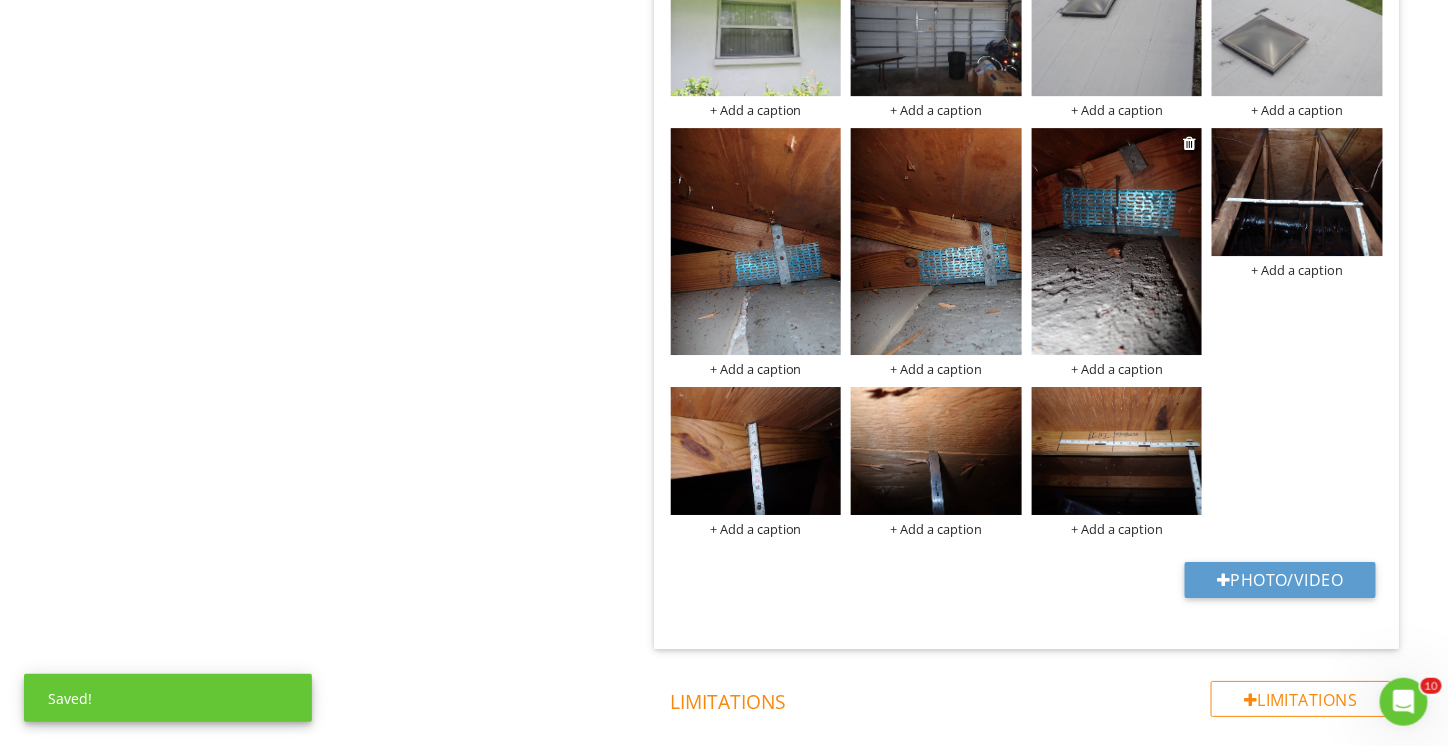 click at bounding box center [1117, 242] 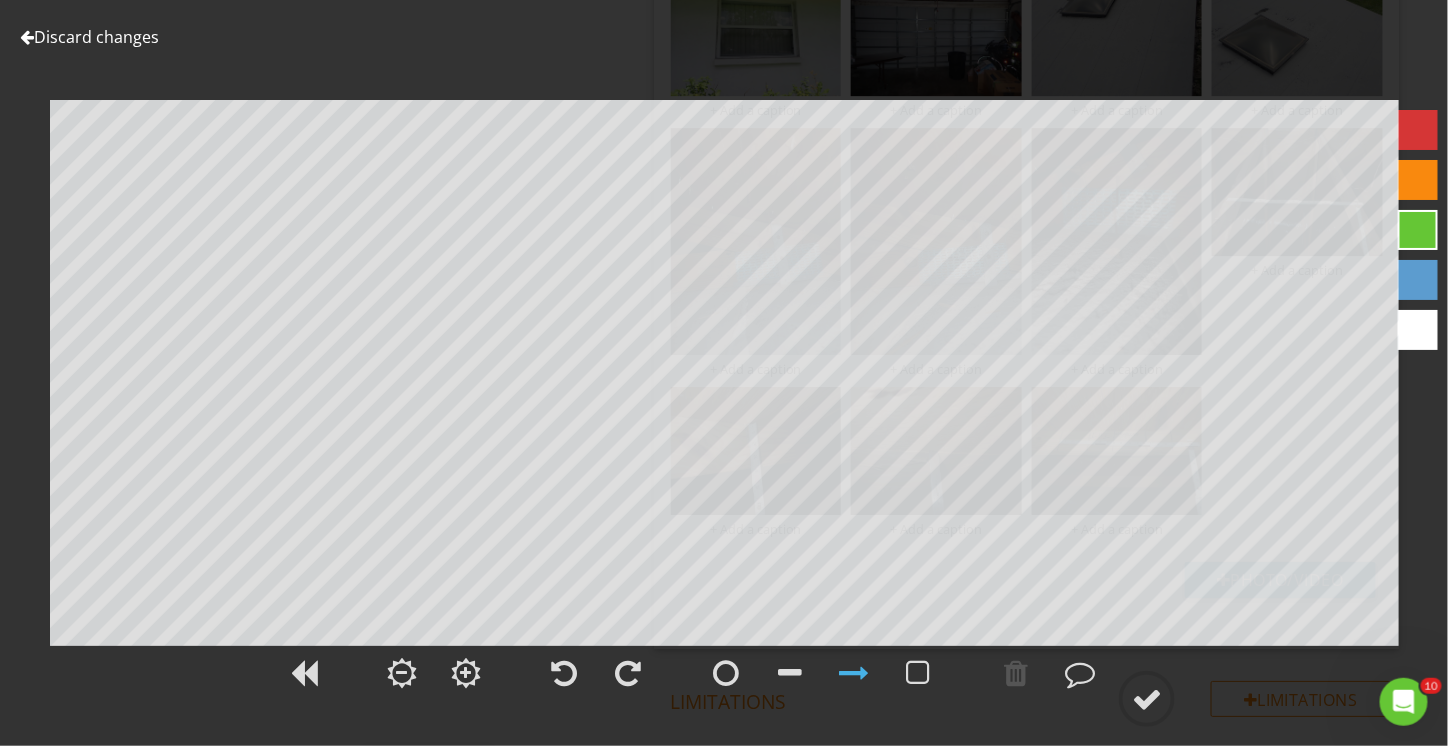 scroll, scrollTop: 900, scrollLeft: 0, axis: vertical 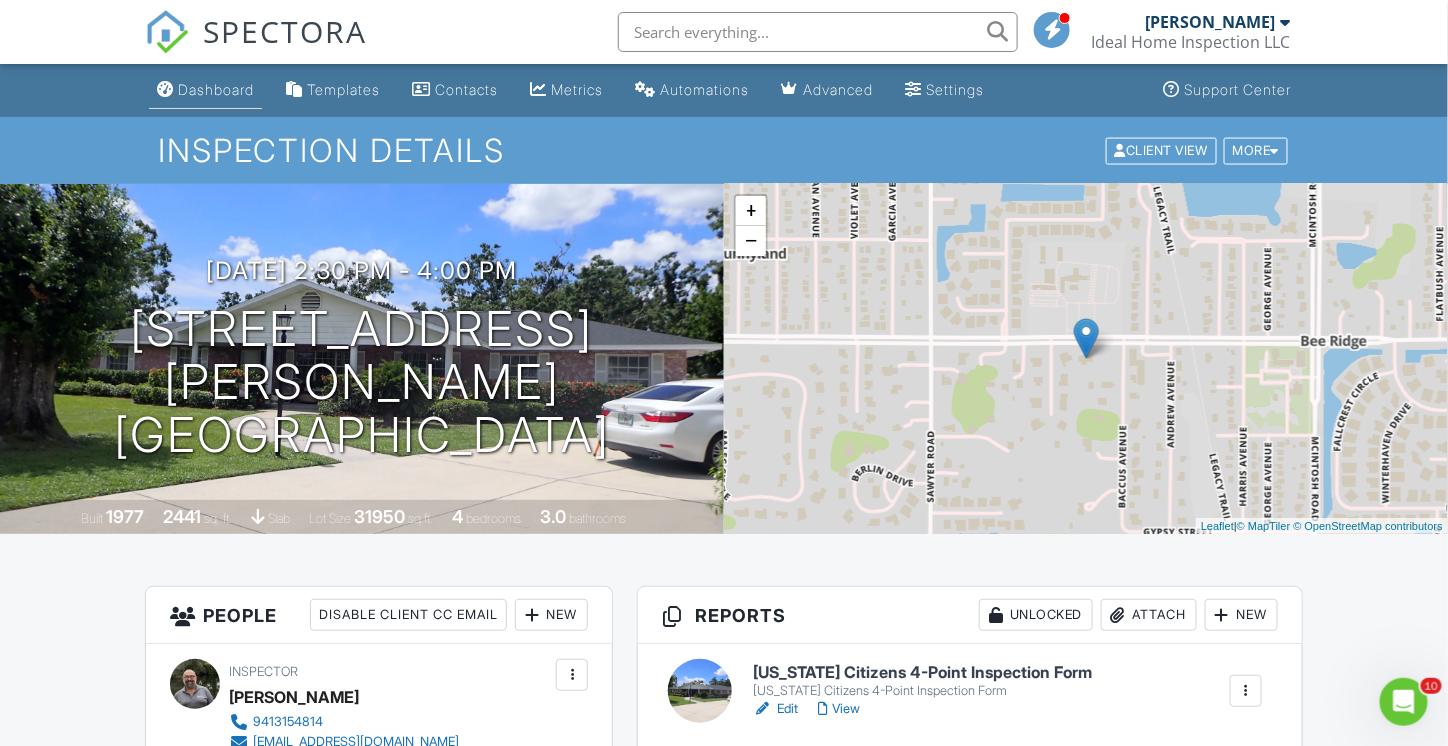 click on "Dashboard" at bounding box center [216, 89] 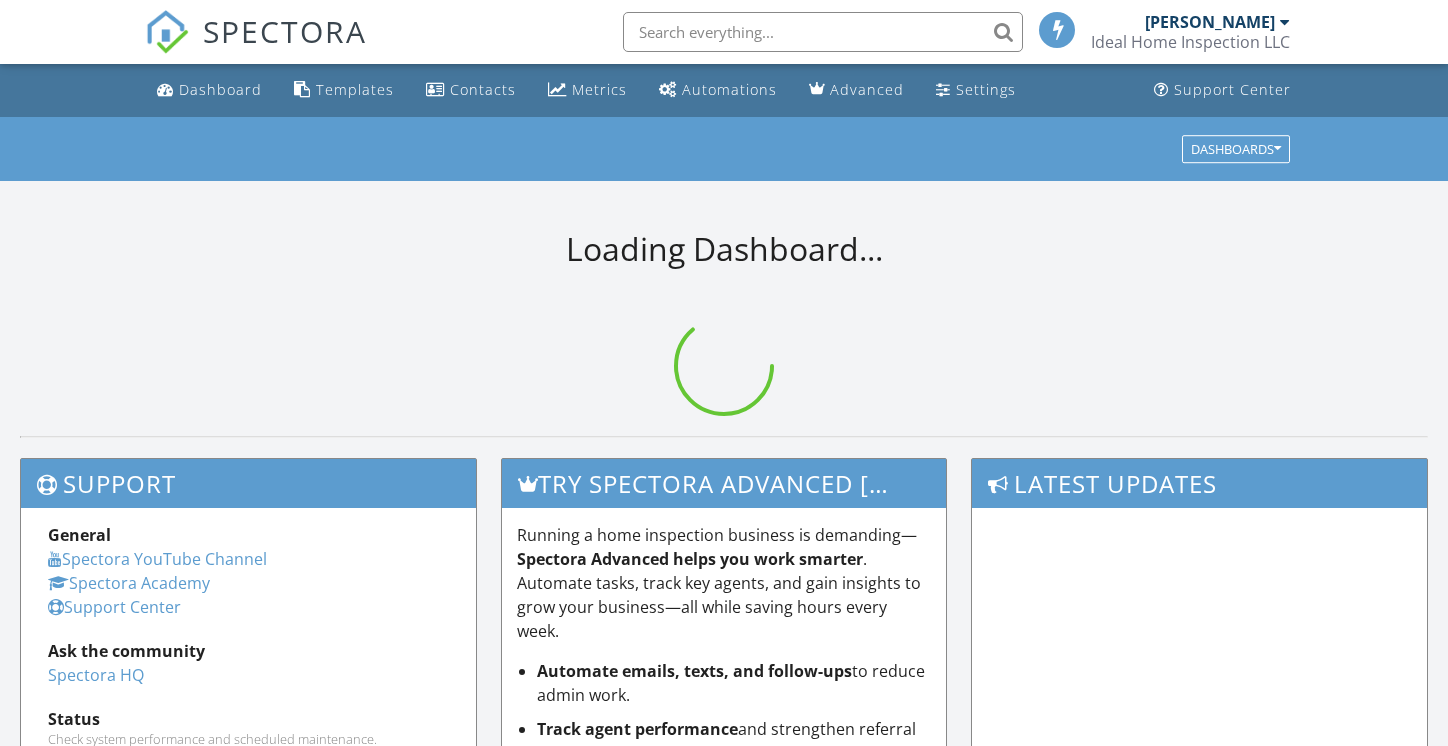scroll, scrollTop: 0, scrollLeft: 0, axis: both 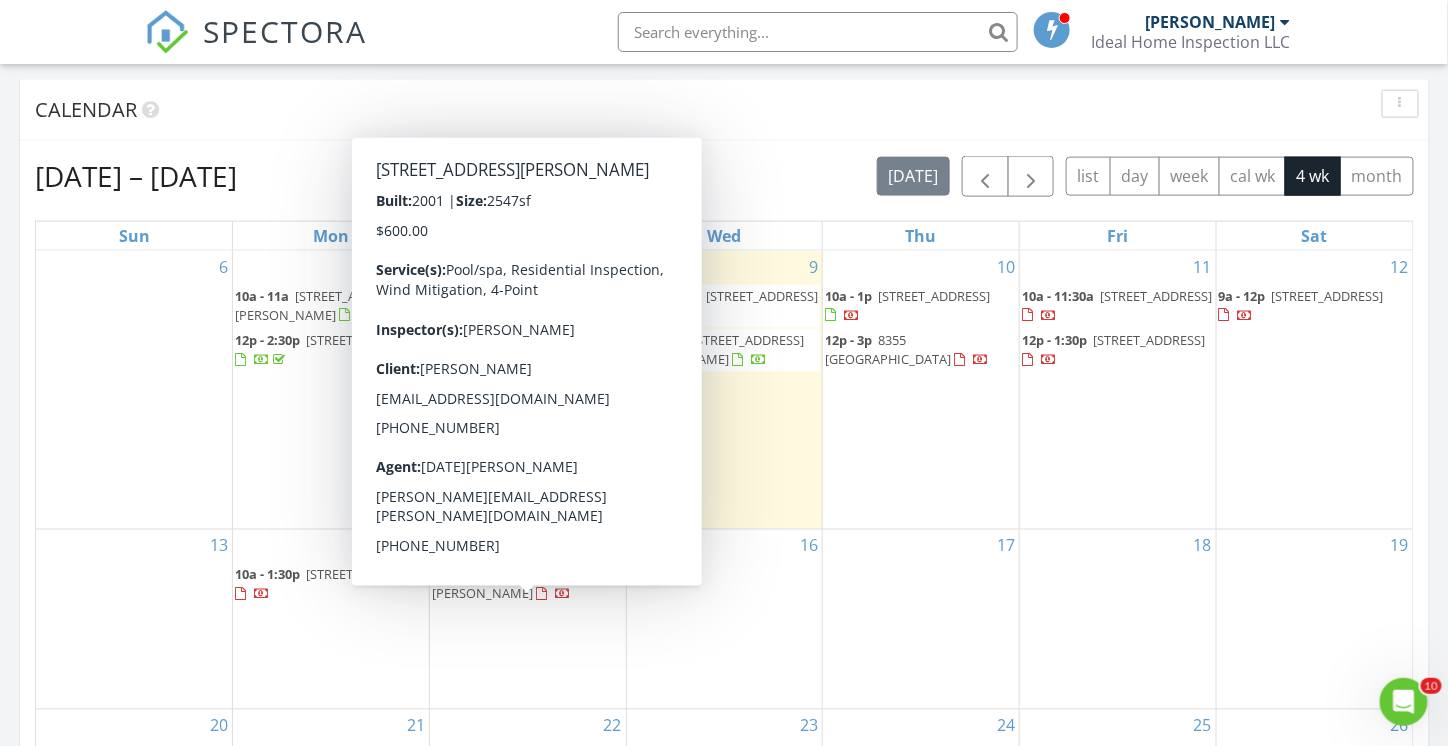 click on "[STREET_ADDRESS][PERSON_NAME]" at bounding box center [514, 584] 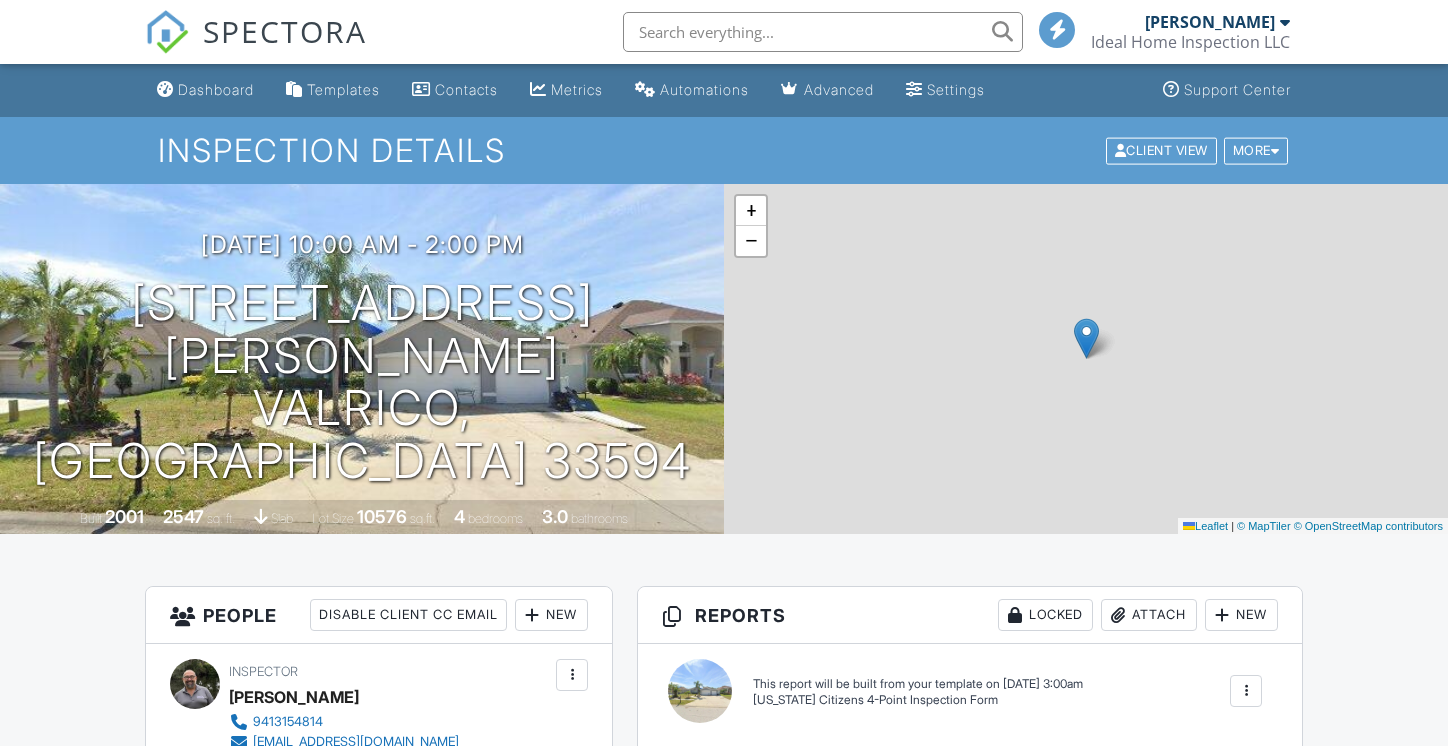 scroll, scrollTop: 0, scrollLeft: 0, axis: both 